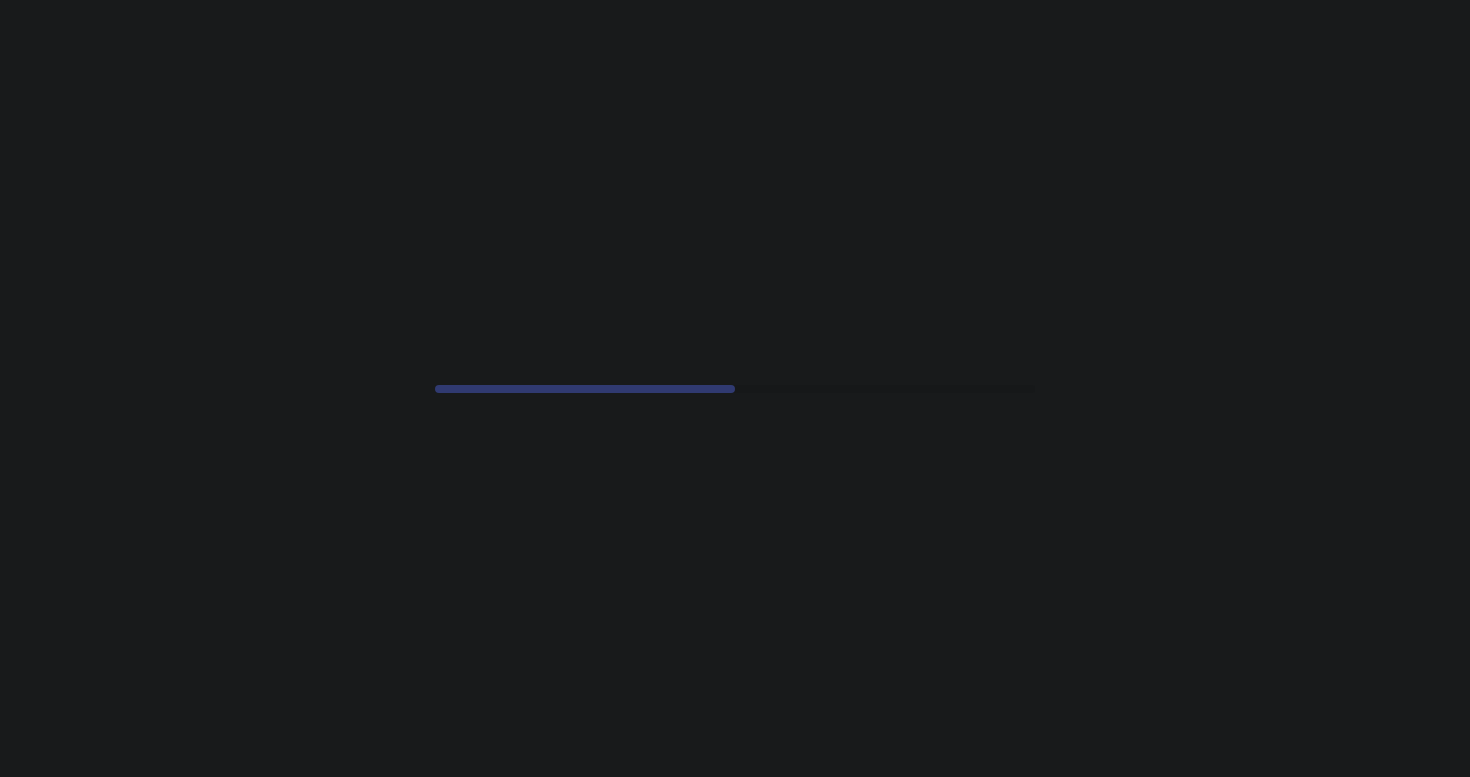 scroll, scrollTop: 0, scrollLeft: 0, axis: both 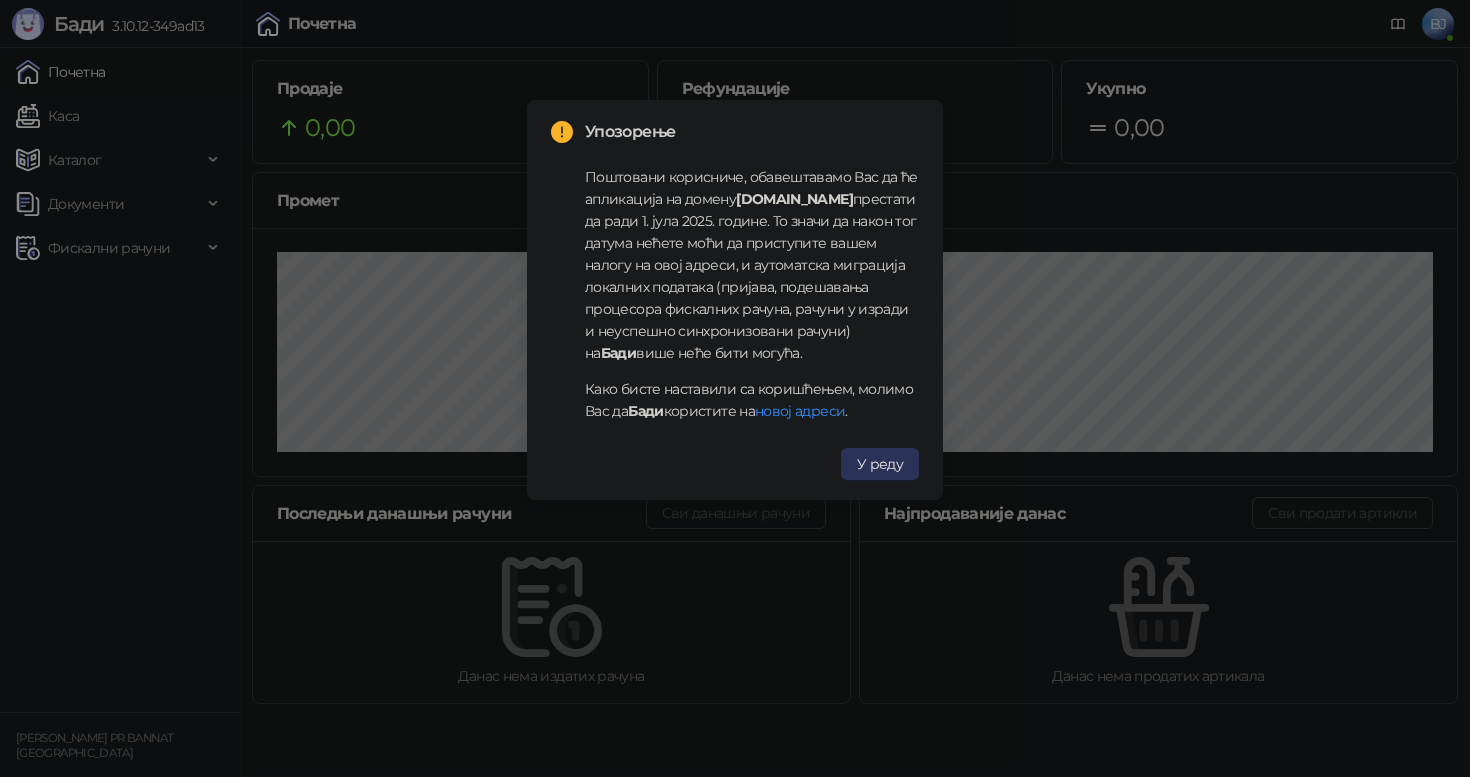 click on "У реду" at bounding box center [880, 464] 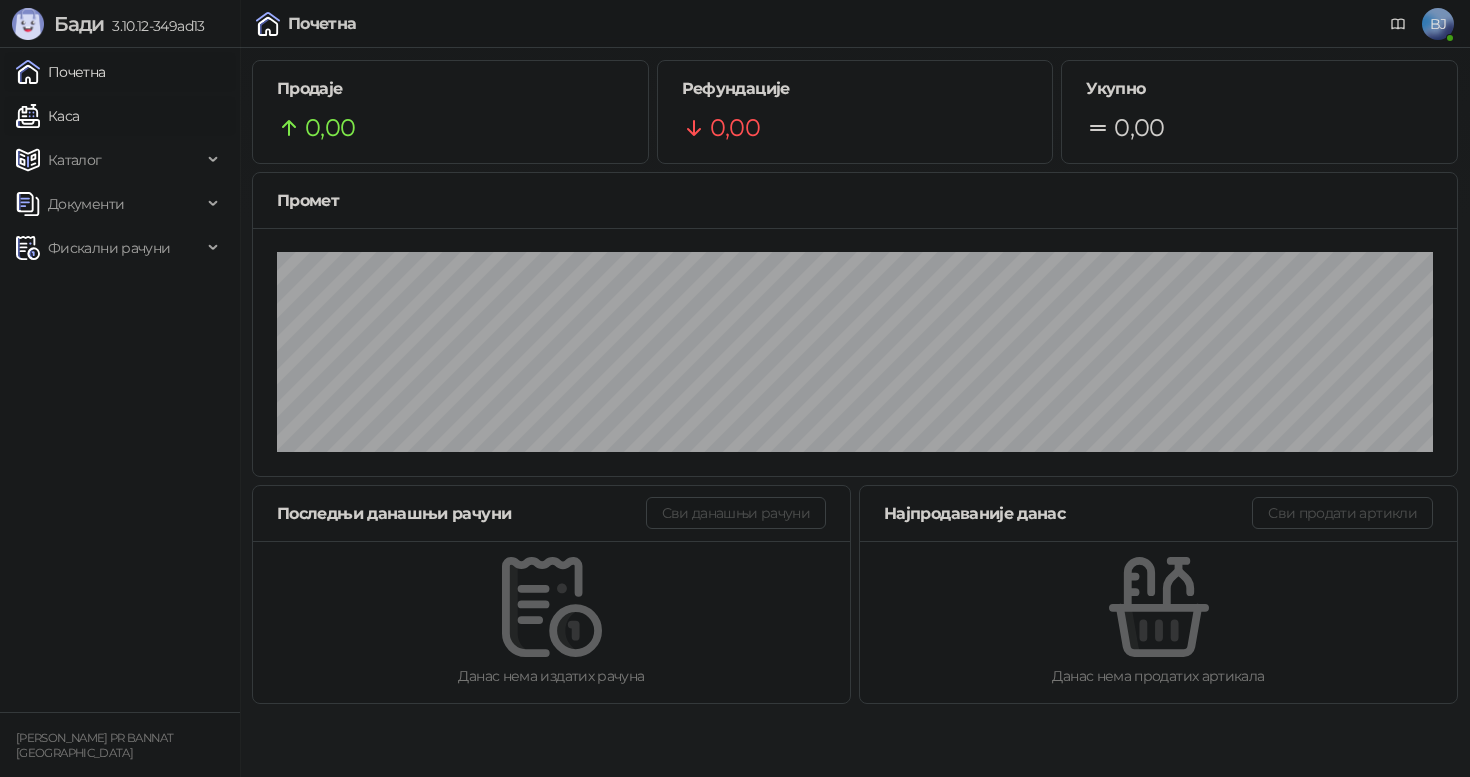 click on "Каса" at bounding box center [47, 116] 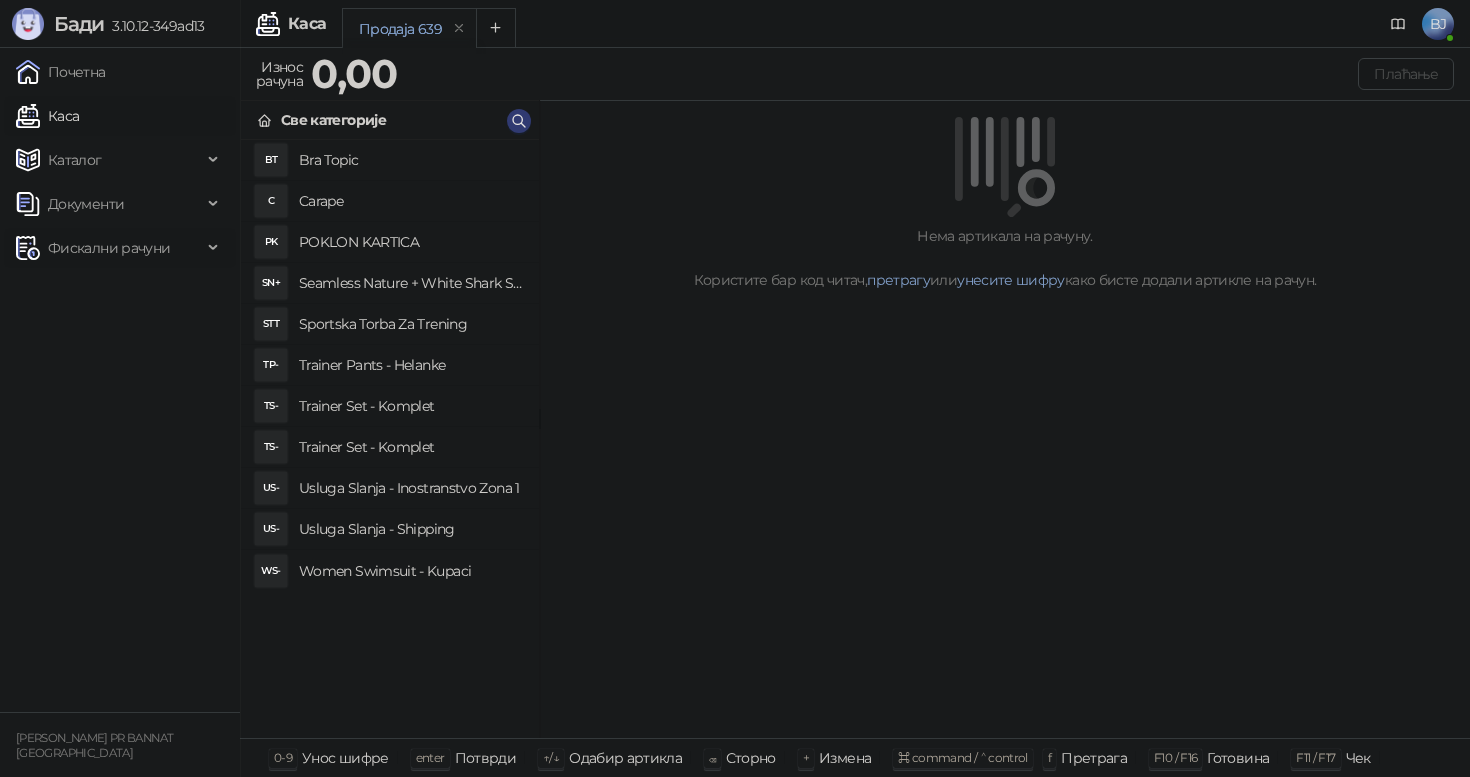 click on "Фискални рачуни" at bounding box center (109, 248) 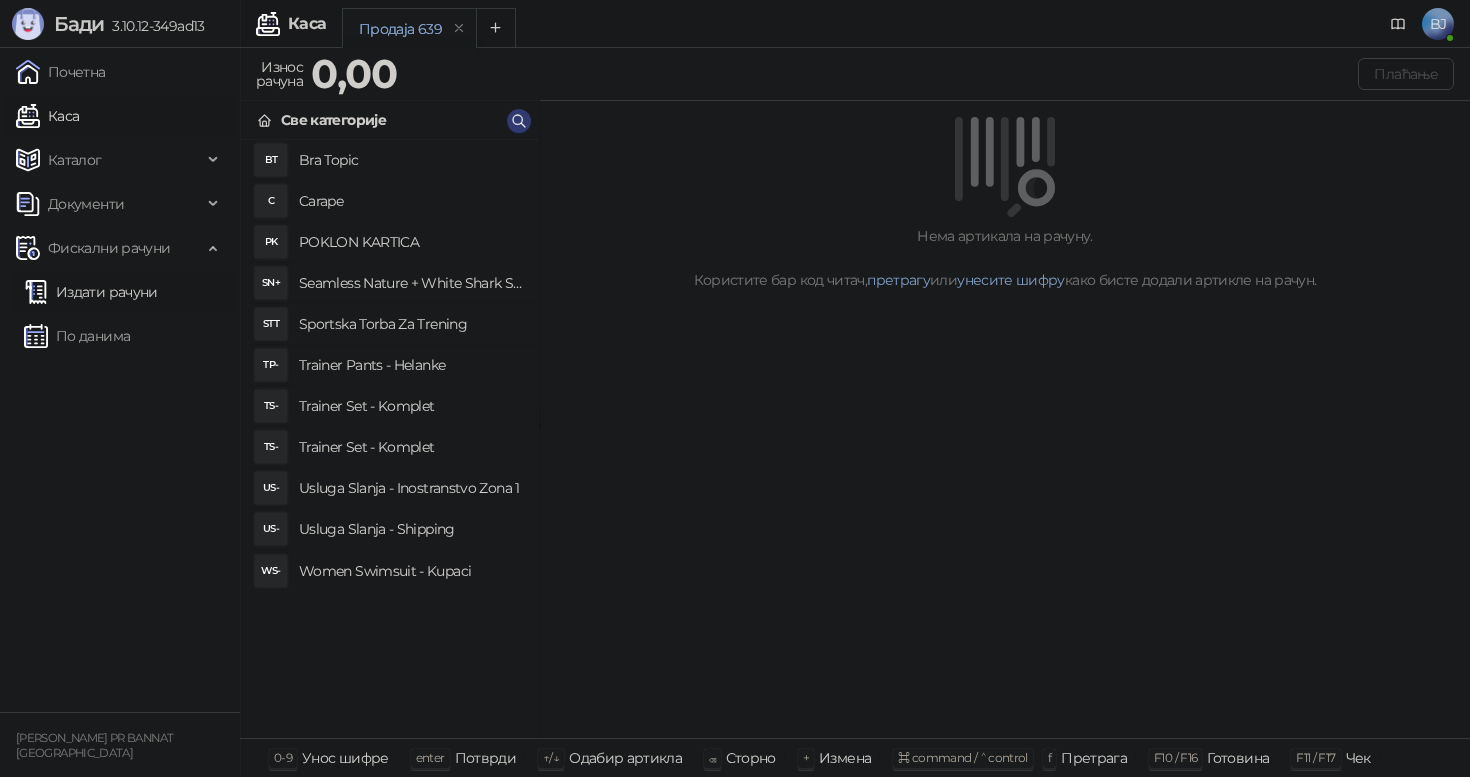 click on "Издати рачуни" at bounding box center (91, 292) 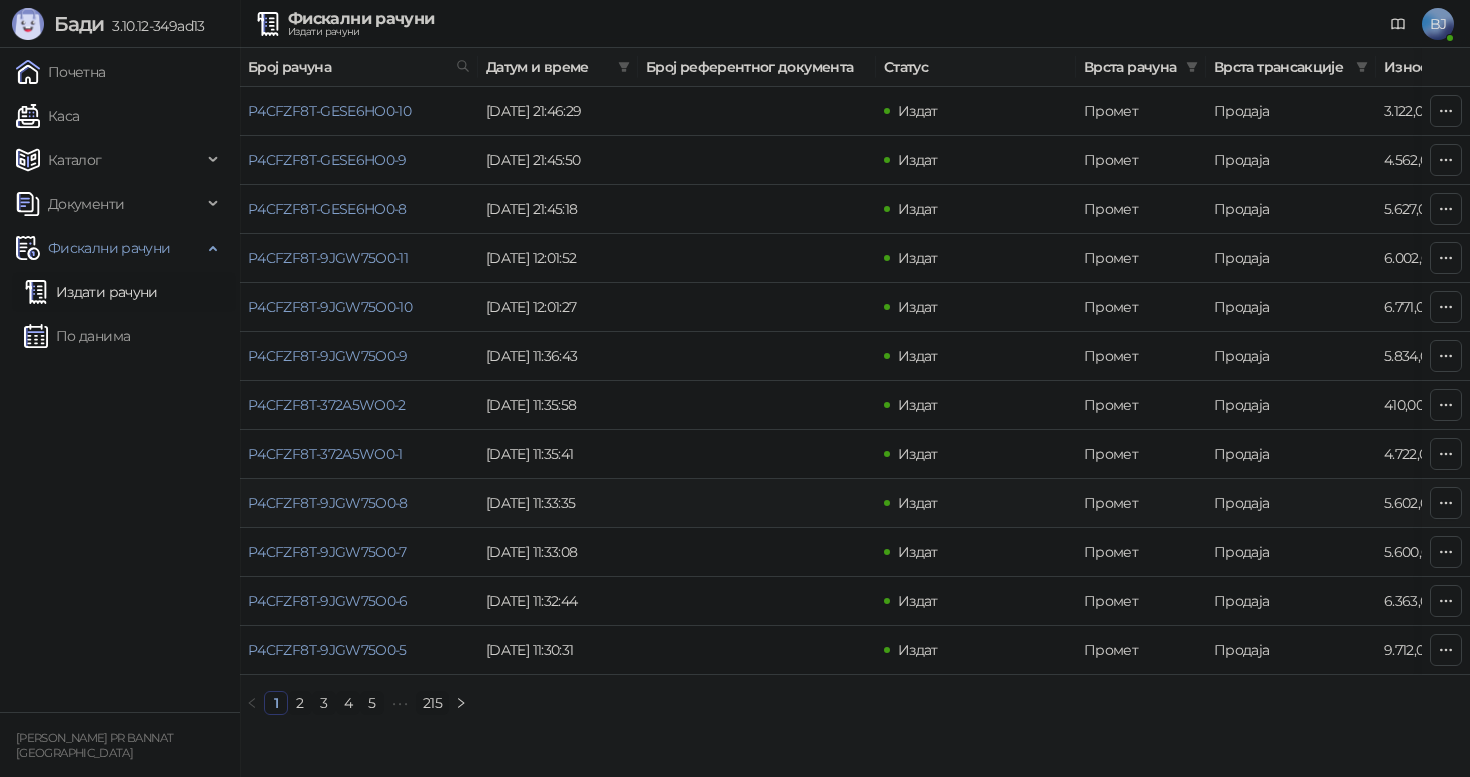 scroll, scrollTop: 0, scrollLeft: 0, axis: both 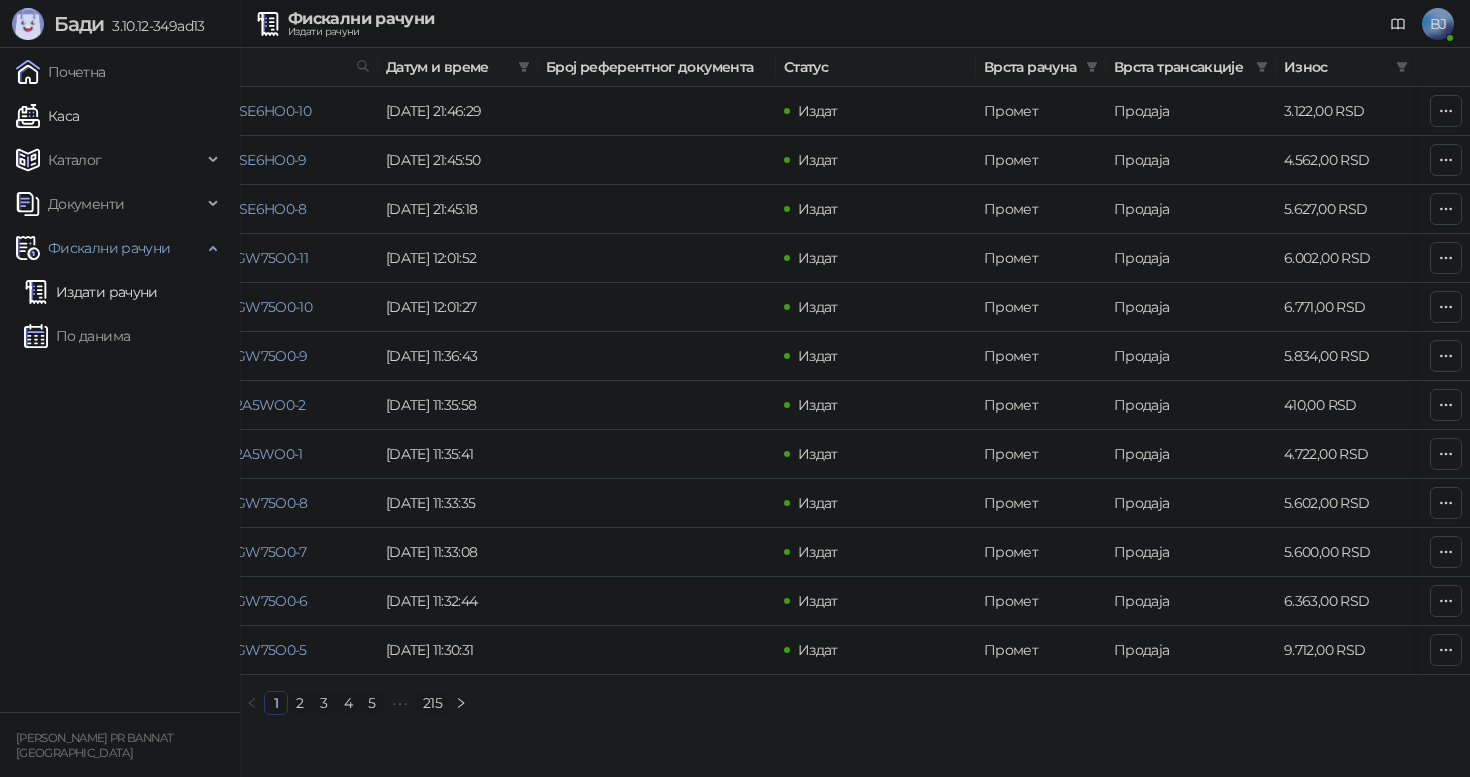 click on "Каса" at bounding box center (47, 116) 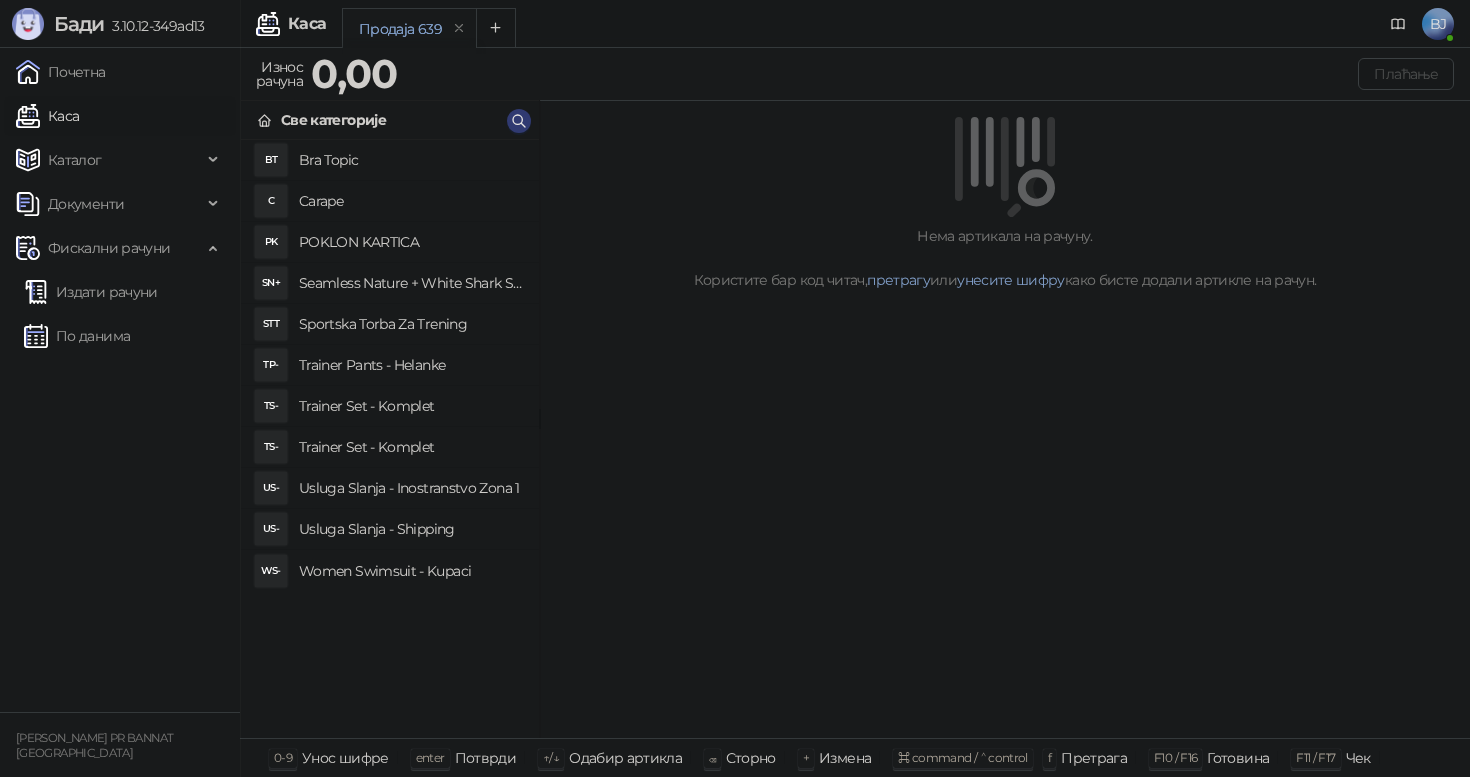 click on "Trainer Set - Komplet" at bounding box center (411, 447) 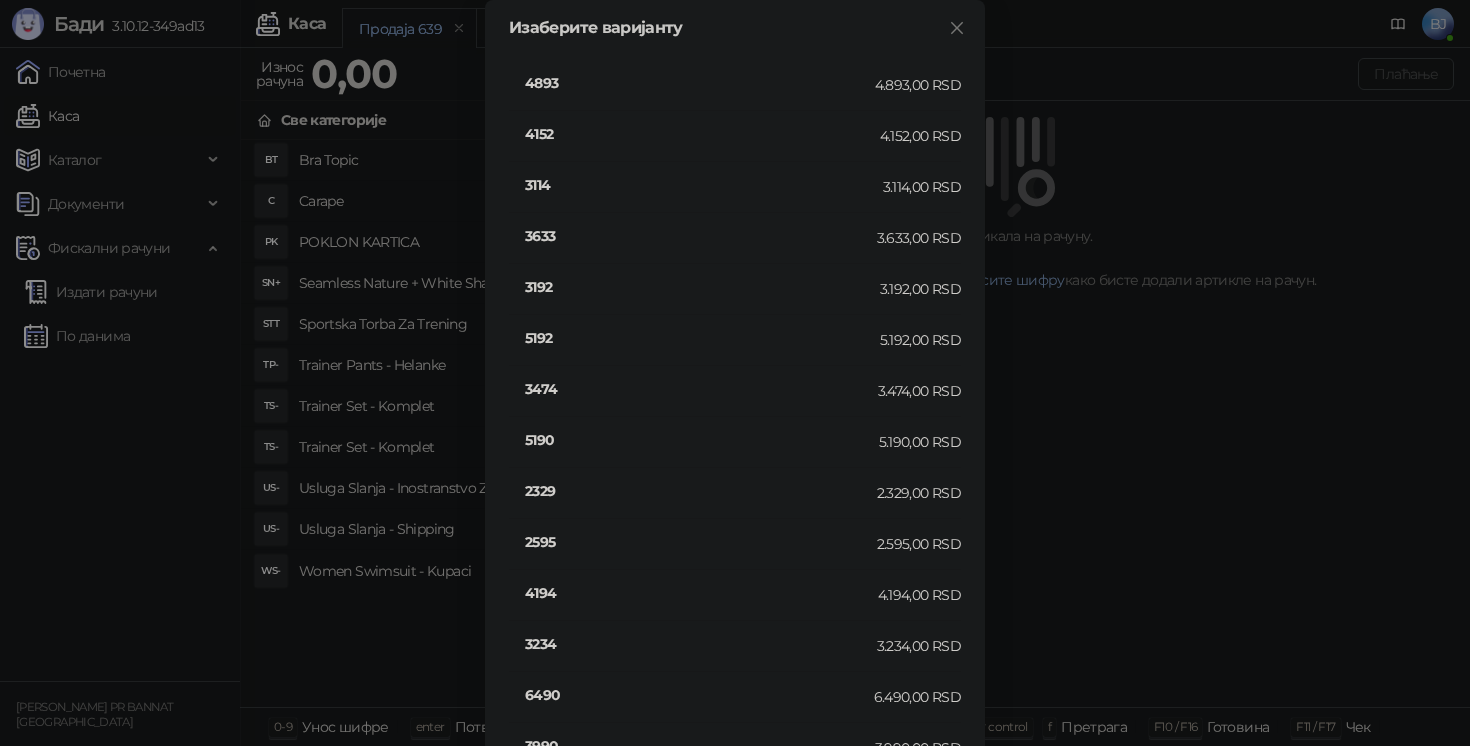 click on "Изаберите варијанту 4893 4.893,00 RSD 4152 4.152,00 RSD 3114 3.114,00 RSD 3633 3.633,00 RSD 3192 3.192,00 RSD 5192 5.192,00 RSD 3474 3.474,00 RSD 5190 5.190,00 RSD 2329 2.329,00 RSD 2595 2.595,00 RSD 4194 4.194,00 RSD 3234 3.234,00 RSD 6490 6.490,00 RSD 3990 3.990,00 RSD 3990 3.990,00 RSD" at bounding box center (735, 373) 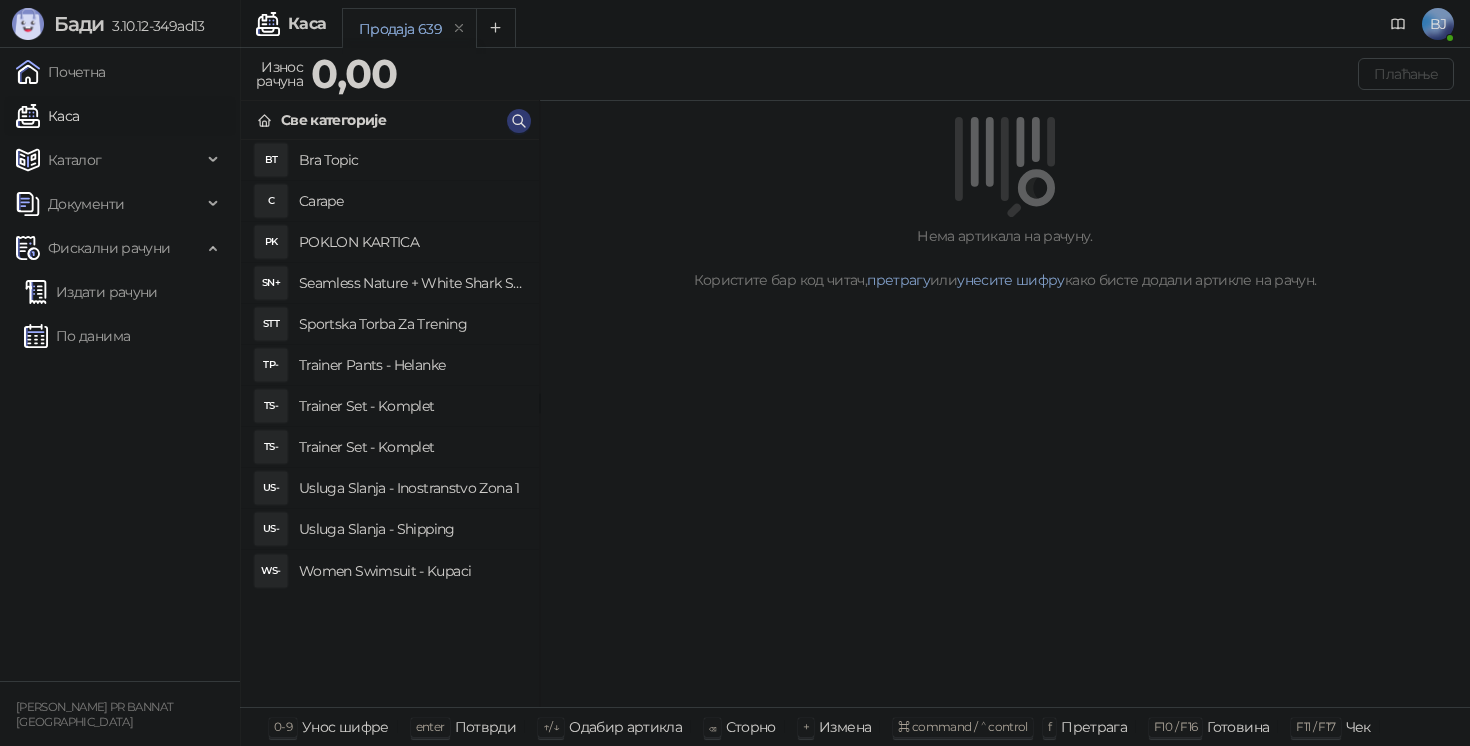 click on "Trainer Set - Komplet" at bounding box center [411, 447] 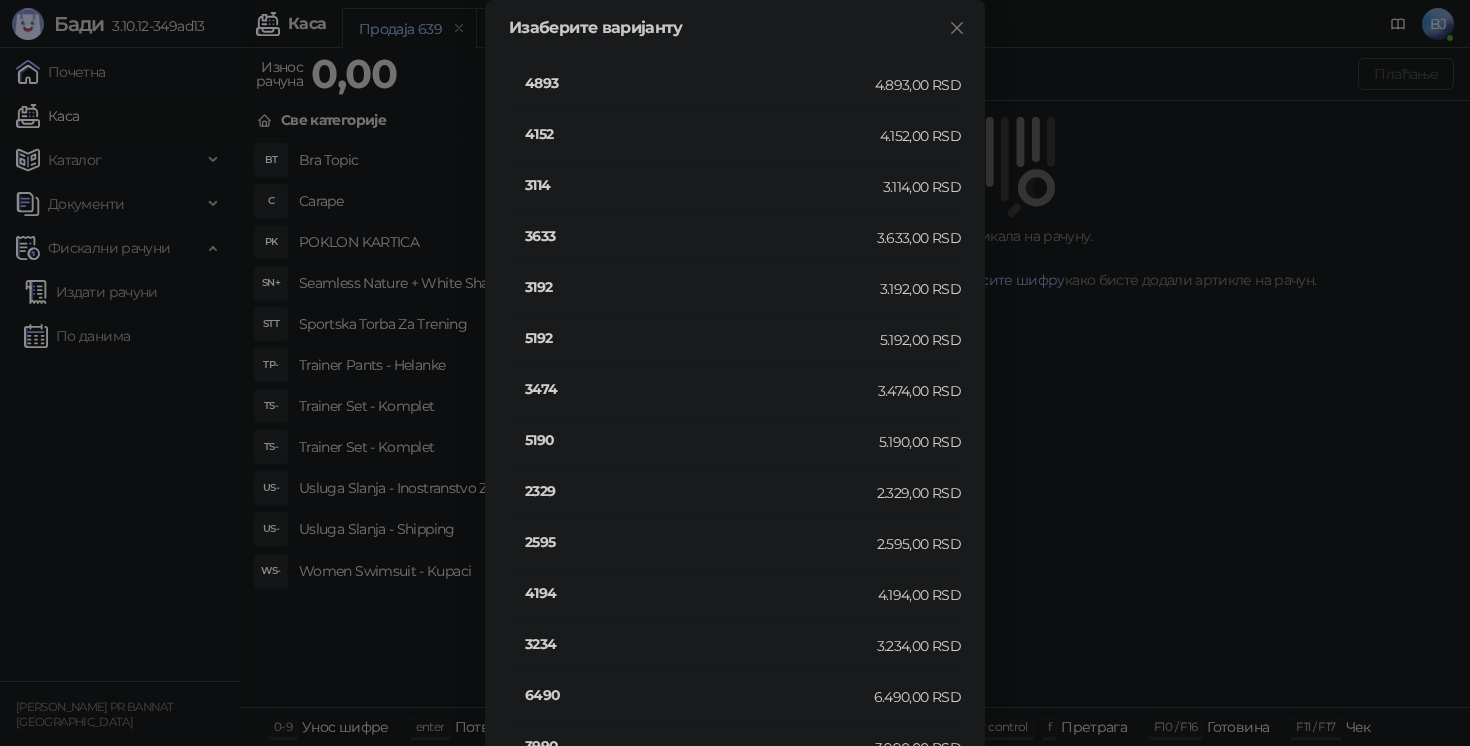 click on "Изаберите варијанту 4893 4.893,00 RSD 4152 4.152,00 RSD 3114 3.114,00 RSD 3633 3.633,00 RSD 3192 3.192,00 RSD 5192 5.192,00 RSD 3474 3.474,00 RSD 5190 5.190,00 RSD 2329 2.329,00 RSD 2595 2.595,00 RSD 4194 4.194,00 RSD 3234 3.234,00 RSD 6490 6.490,00 RSD 3990 3.990,00 RSD 3990 3.990,00 RSD" at bounding box center (735, 373) 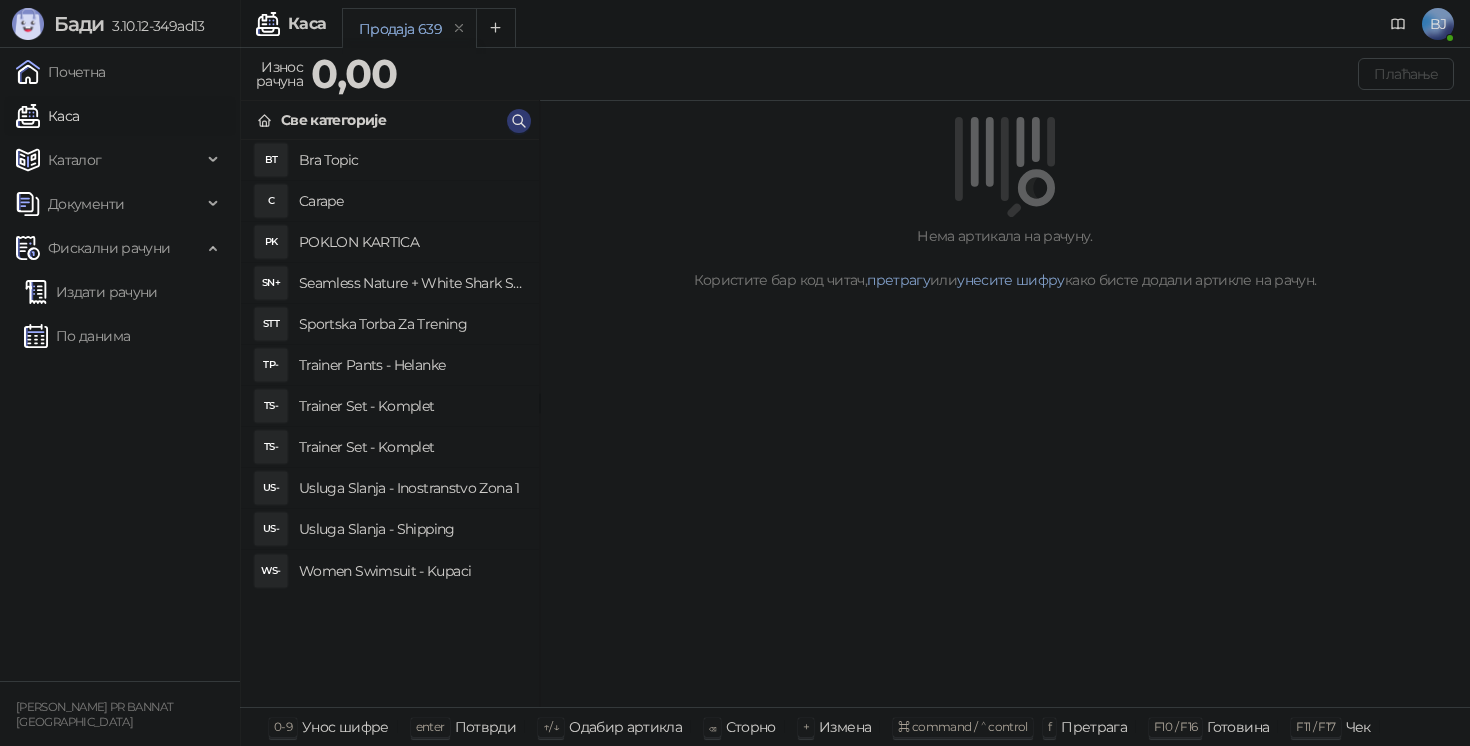 click on "Trainer Set - Komplet" at bounding box center [411, 406] 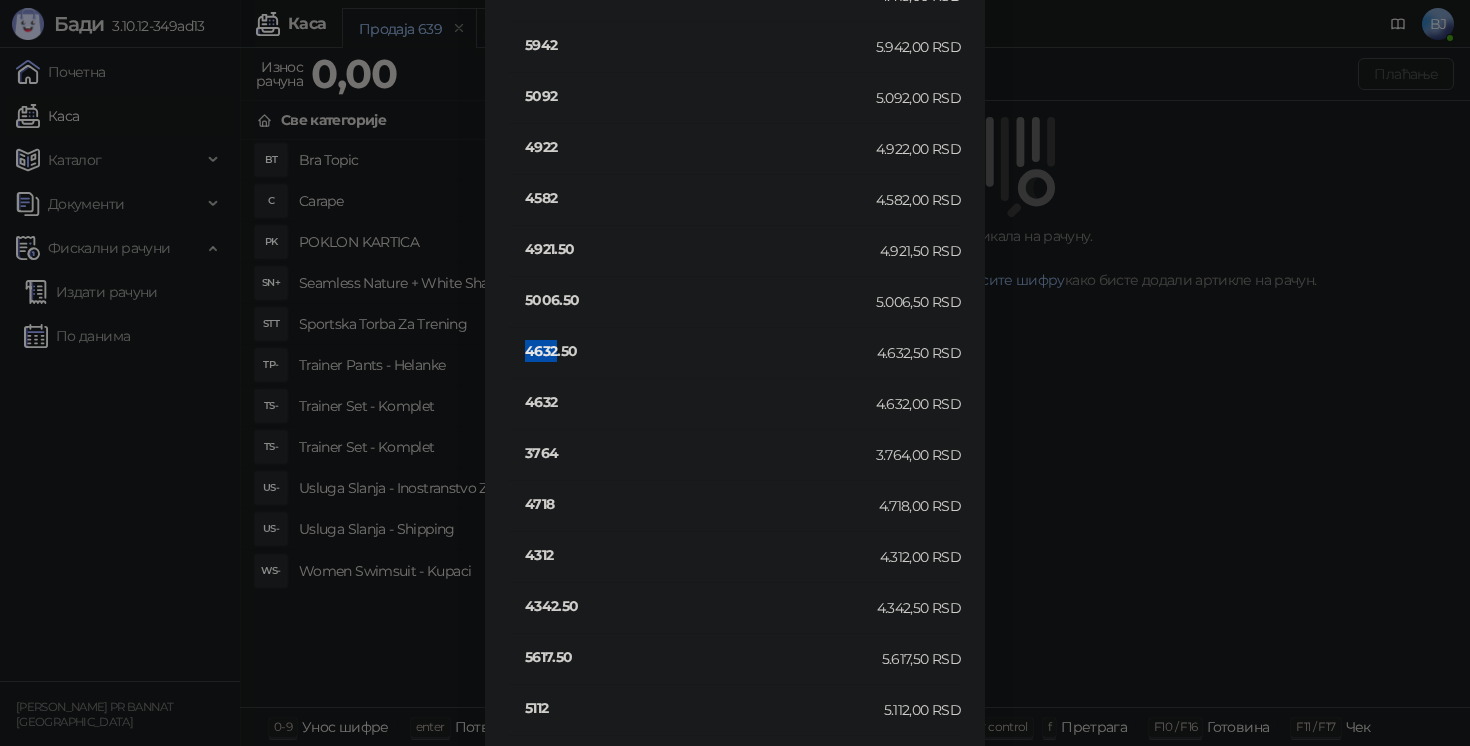 scroll, scrollTop: 428, scrollLeft: 0, axis: vertical 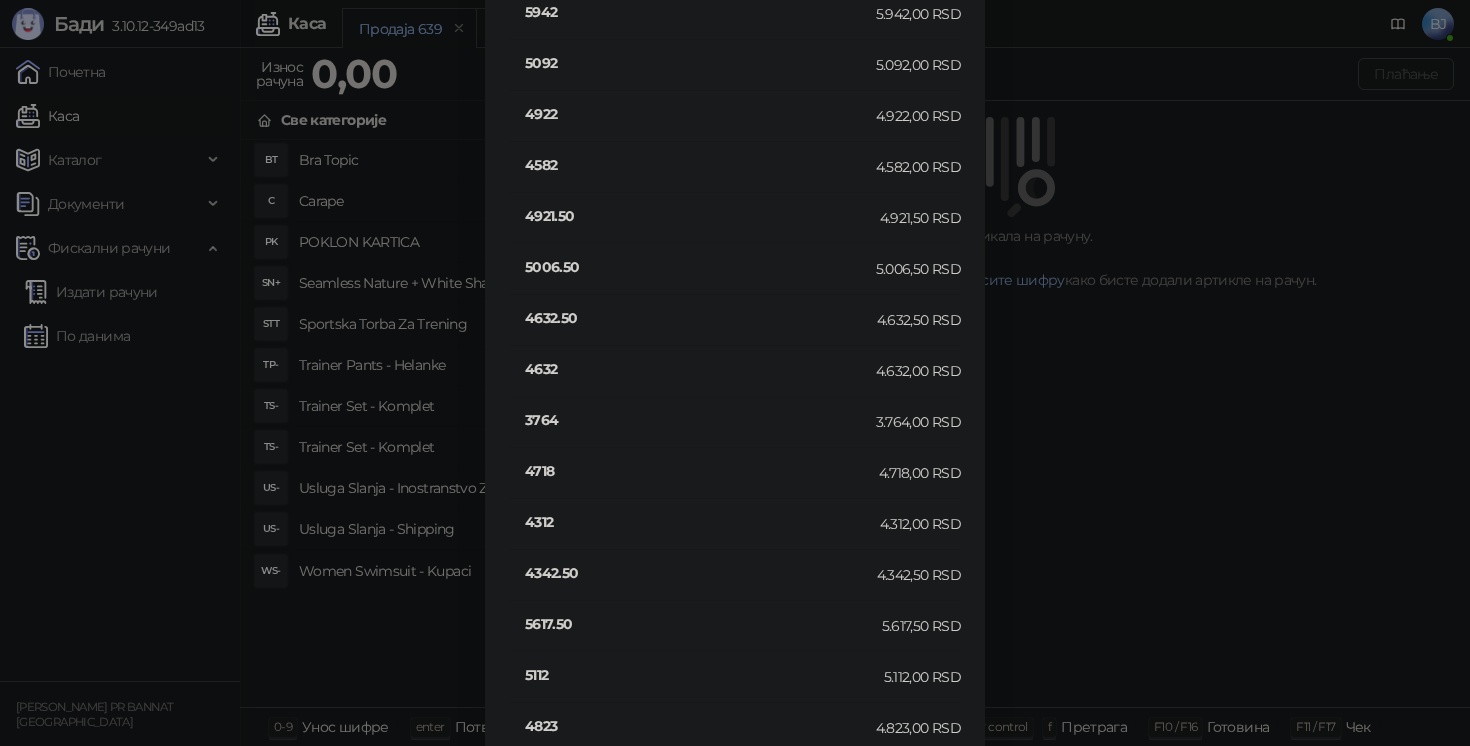 click on "4632" at bounding box center [700, 371] 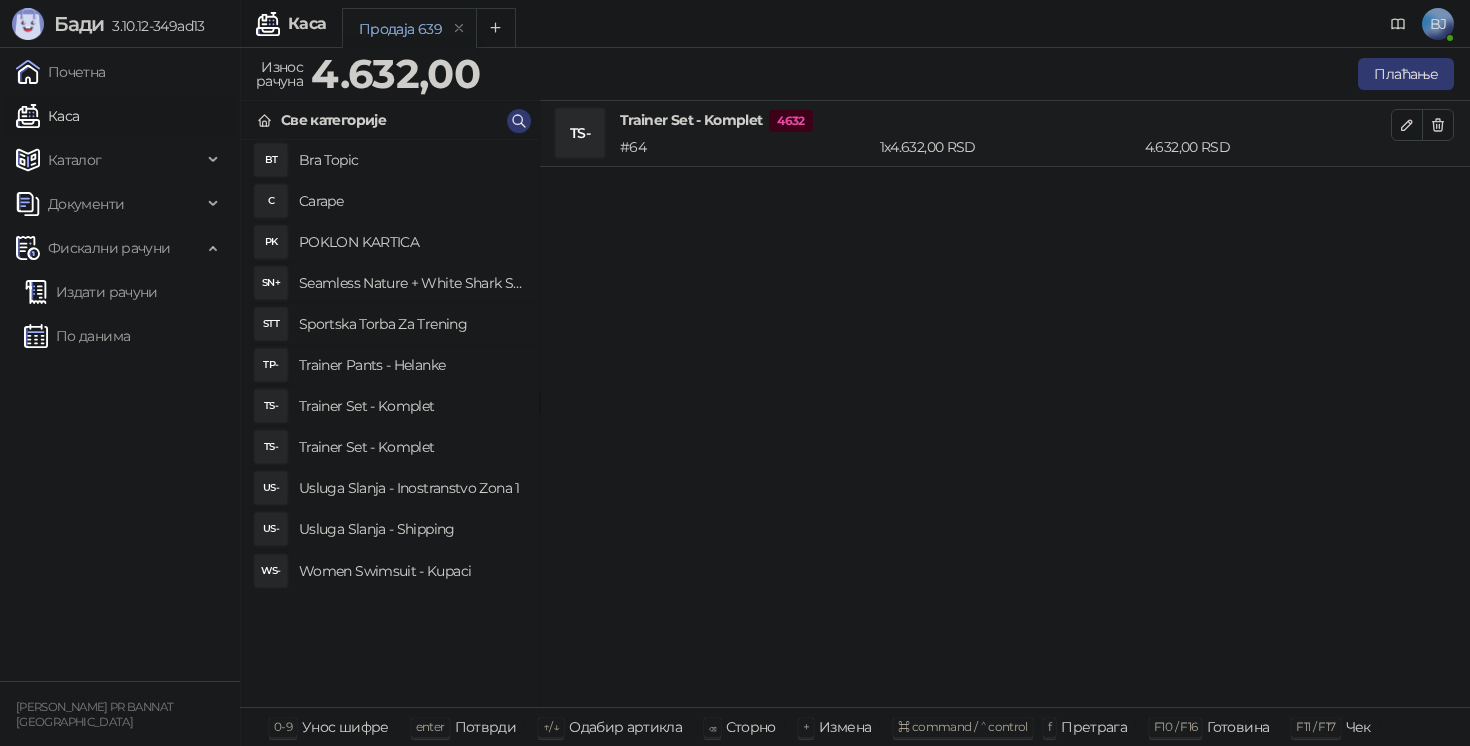 scroll, scrollTop: 0, scrollLeft: 0, axis: both 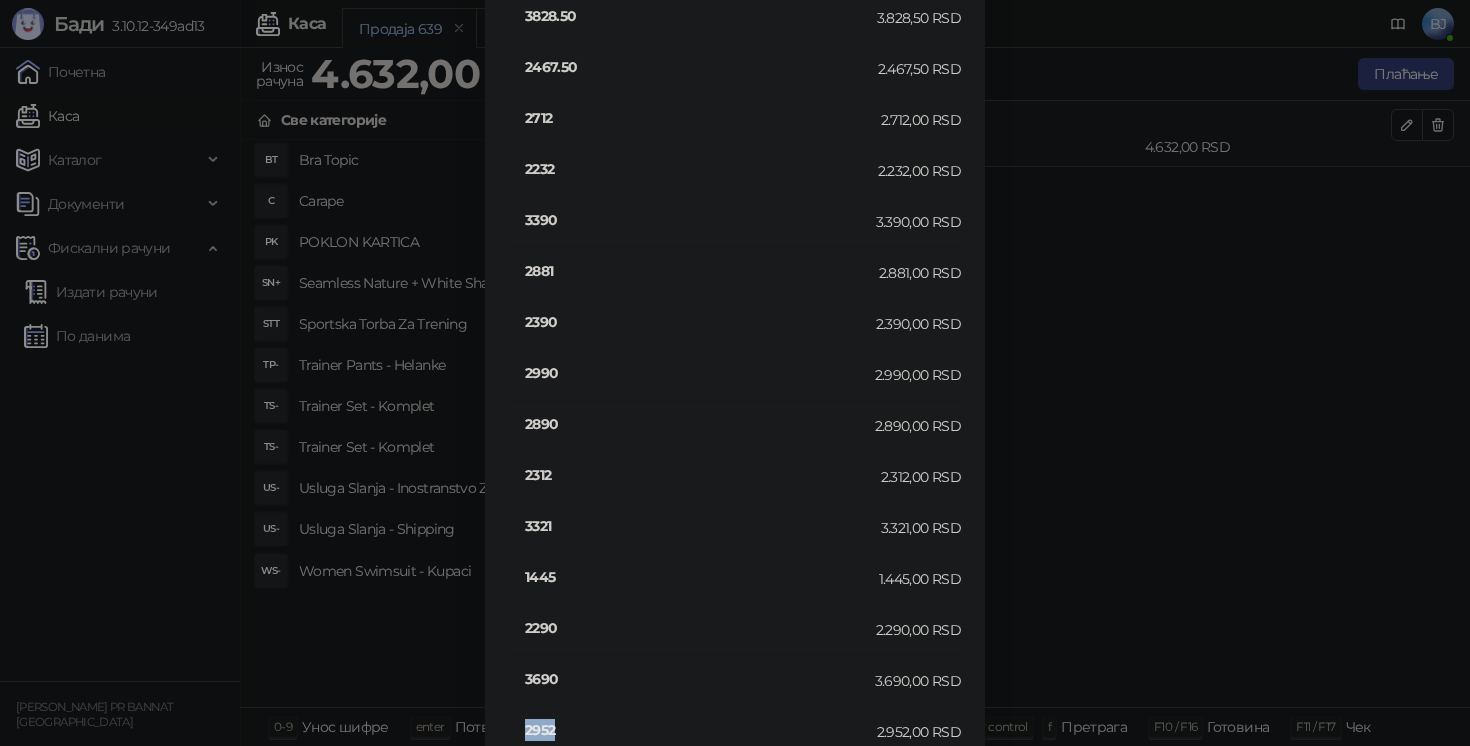 click on "2952" at bounding box center [701, 730] 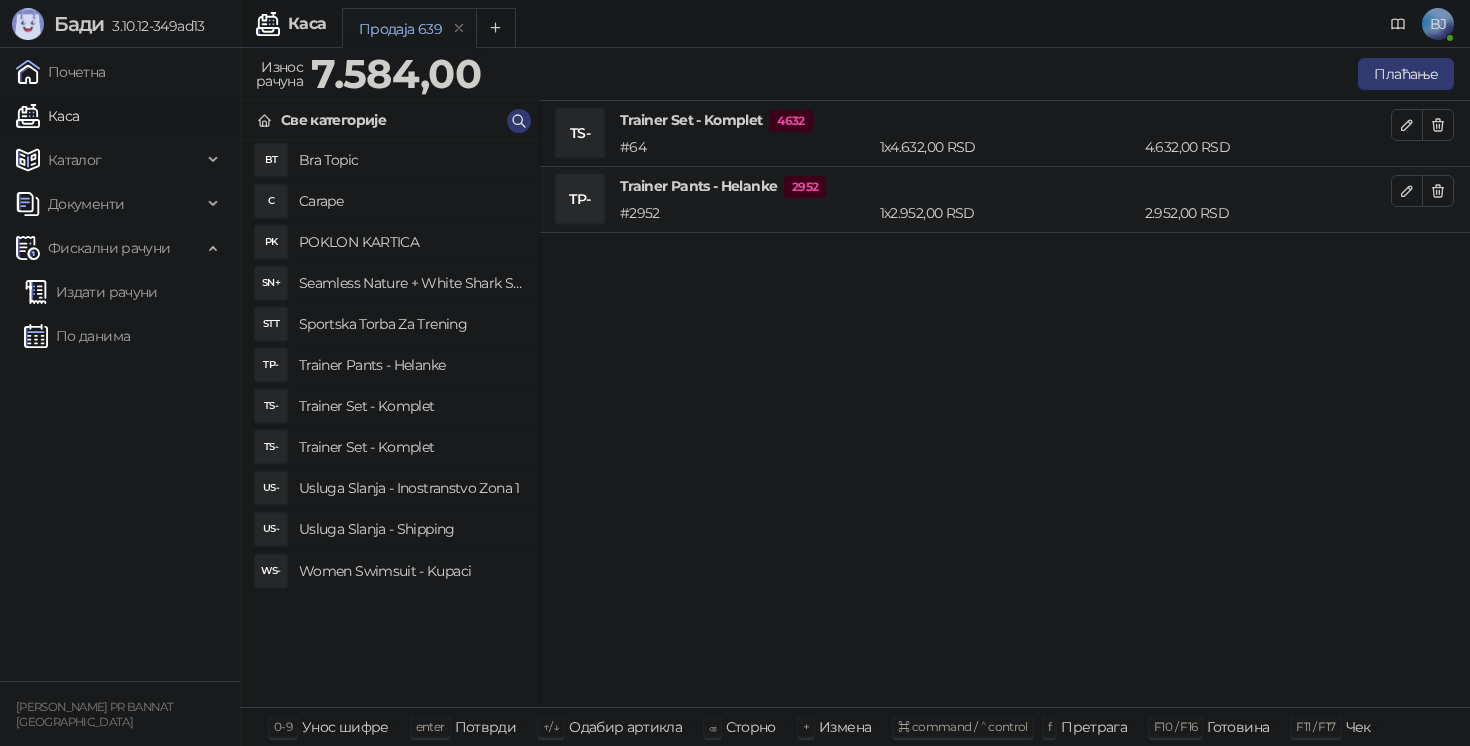 click on "Usluga Slanja - Shipping" at bounding box center [411, 529] 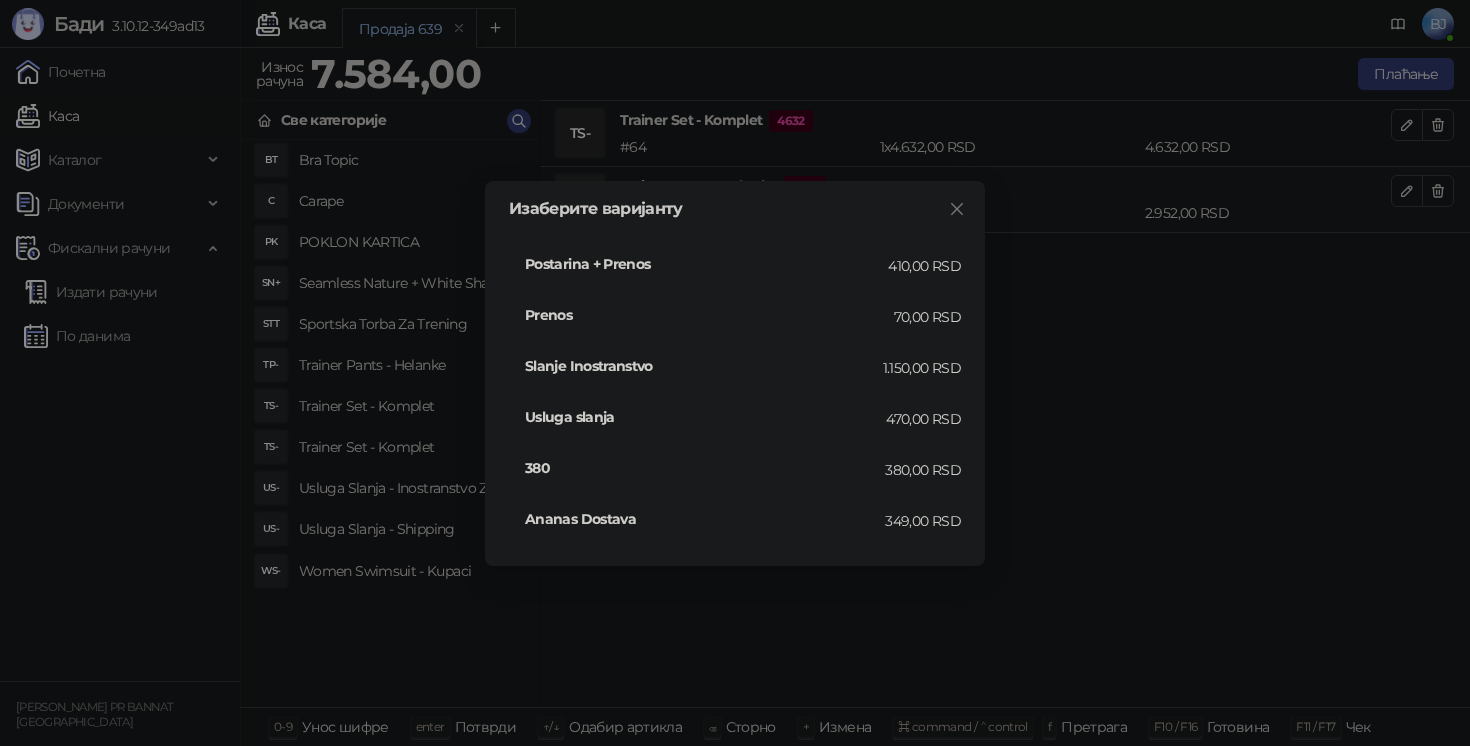 click on "Postarina + Prenos" at bounding box center [706, 264] 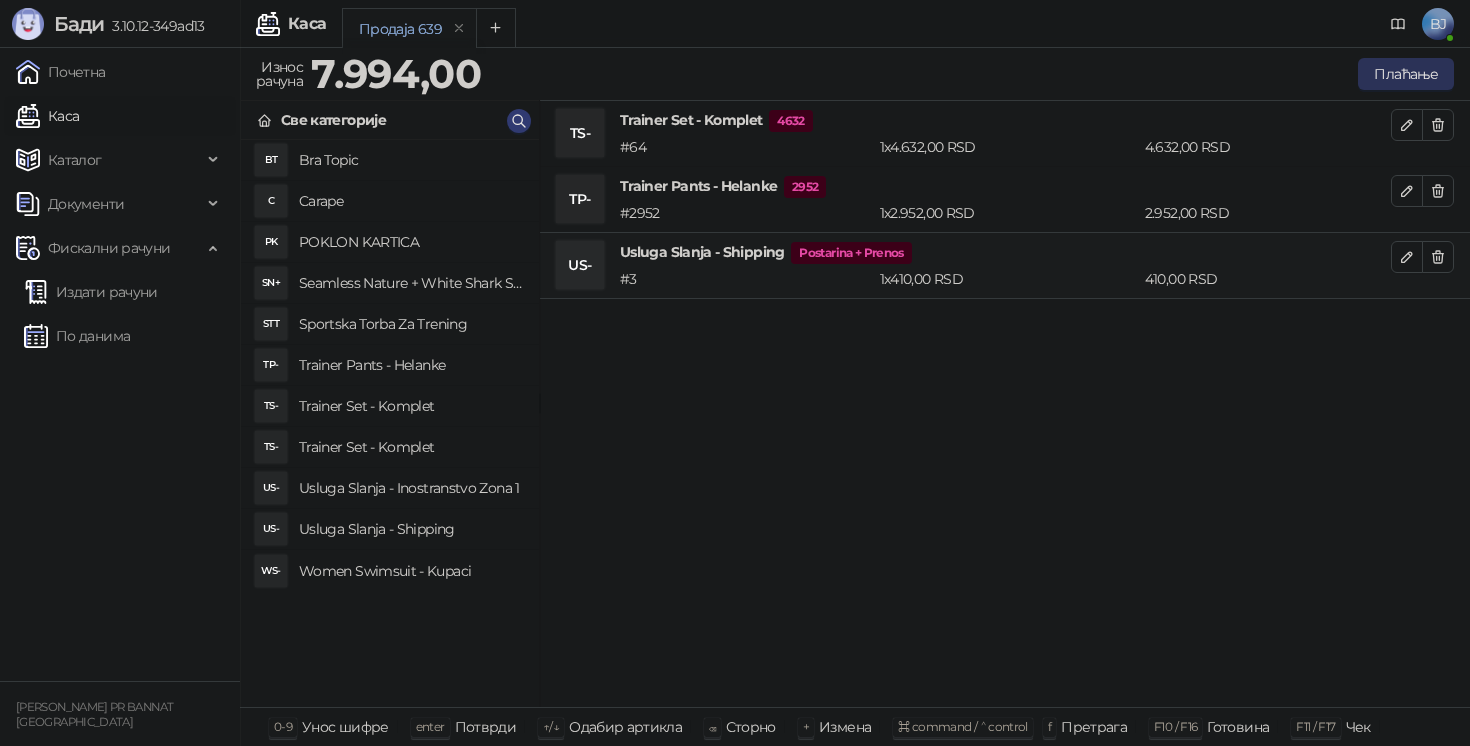 click on "Плаћање" at bounding box center [1406, 74] 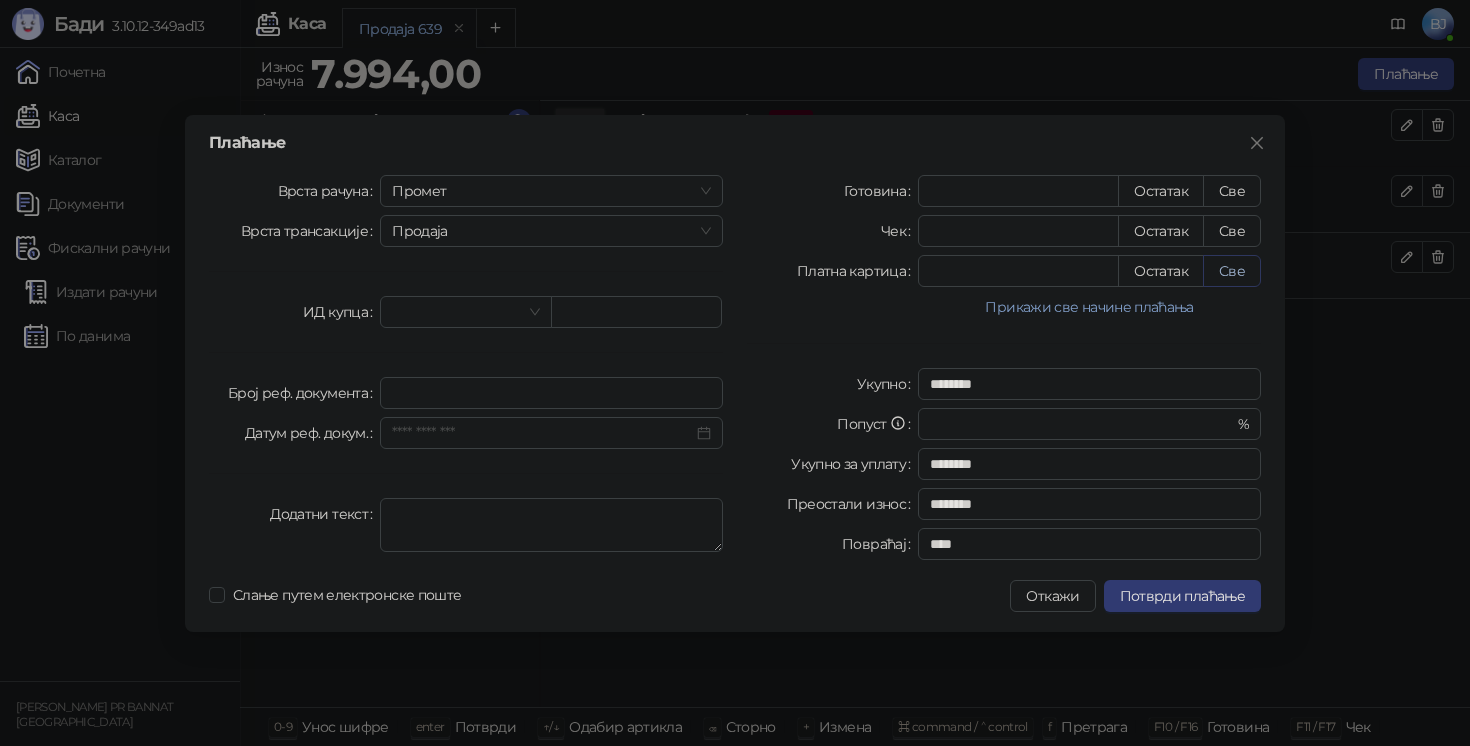 click on "Све" at bounding box center [1232, 271] 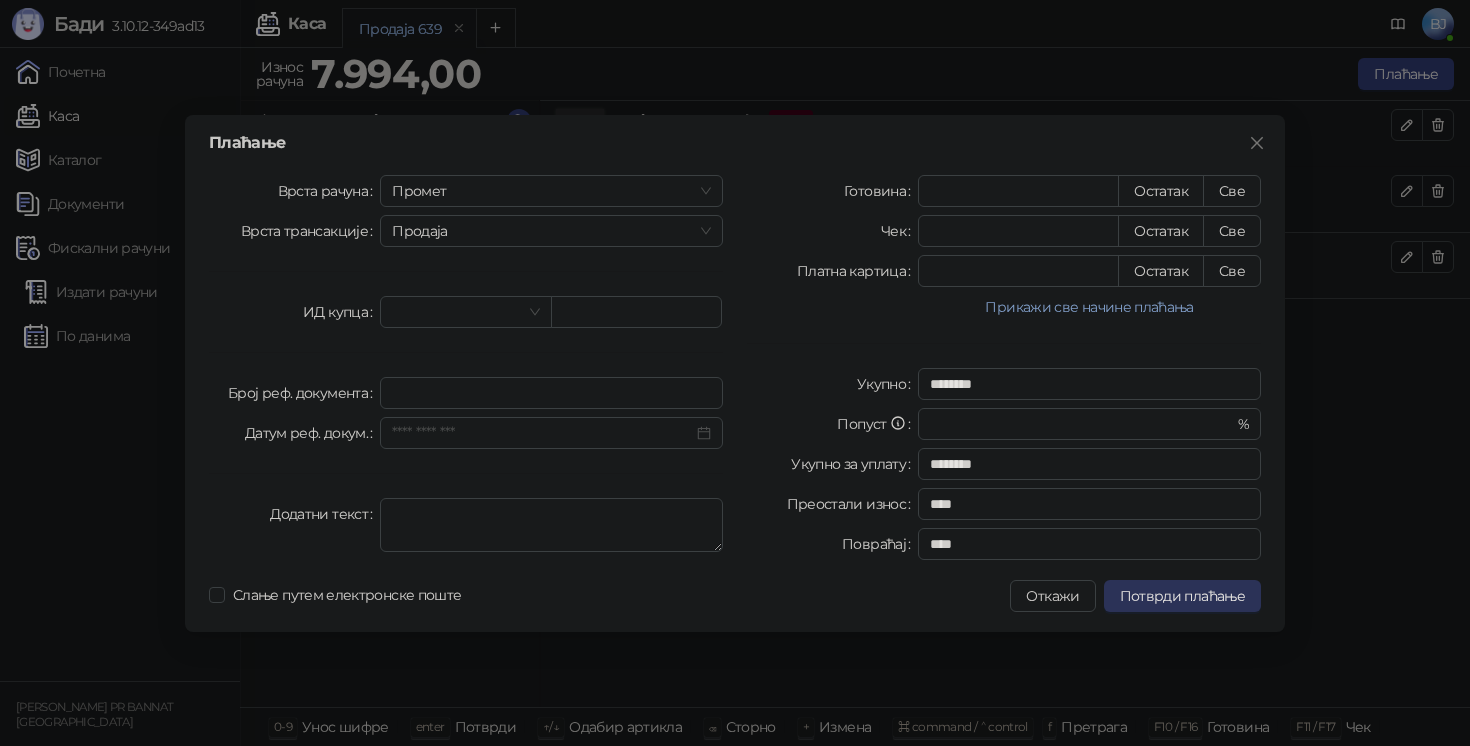 click on "Потврди плаћање" at bounding box center (1182, 596) 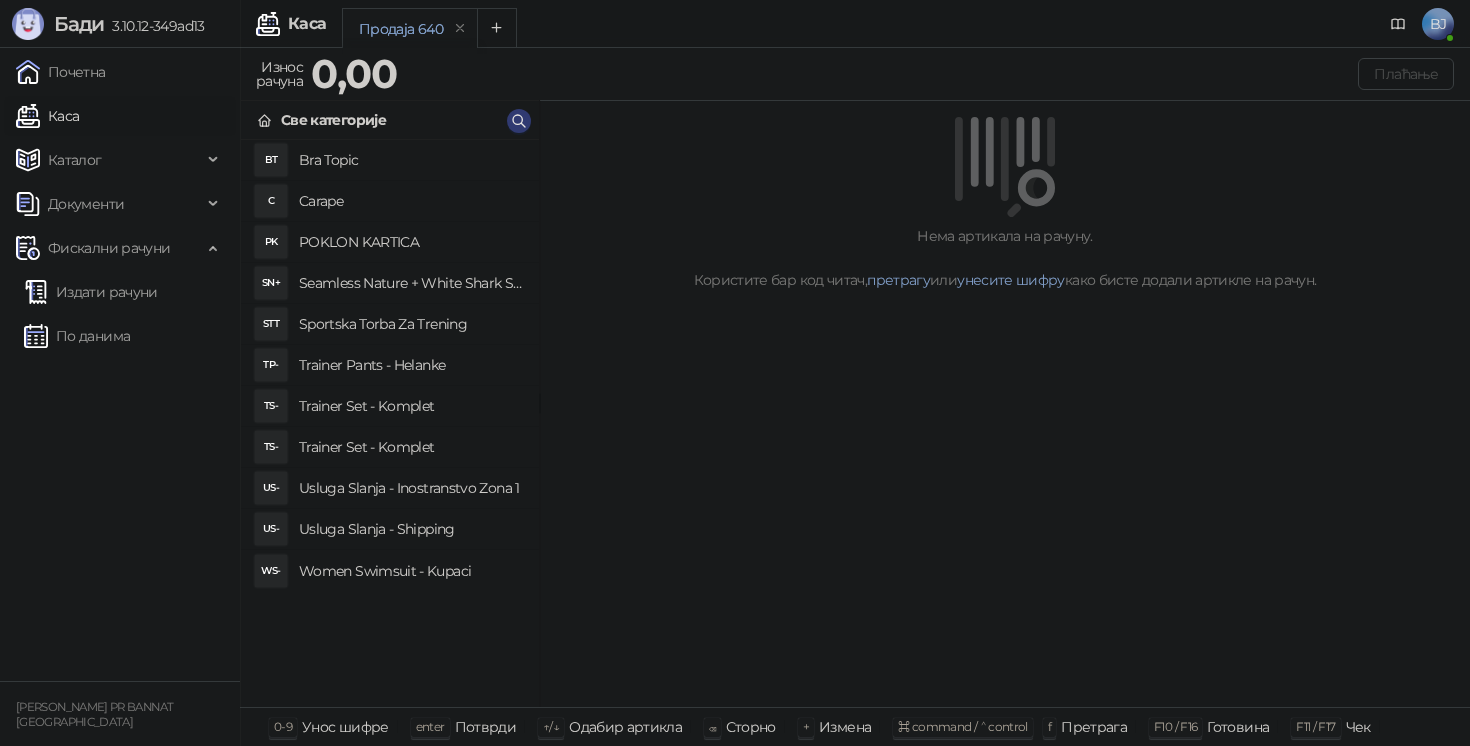 click on "Trainer Set - Komplet" at bounding box center [411, 406] 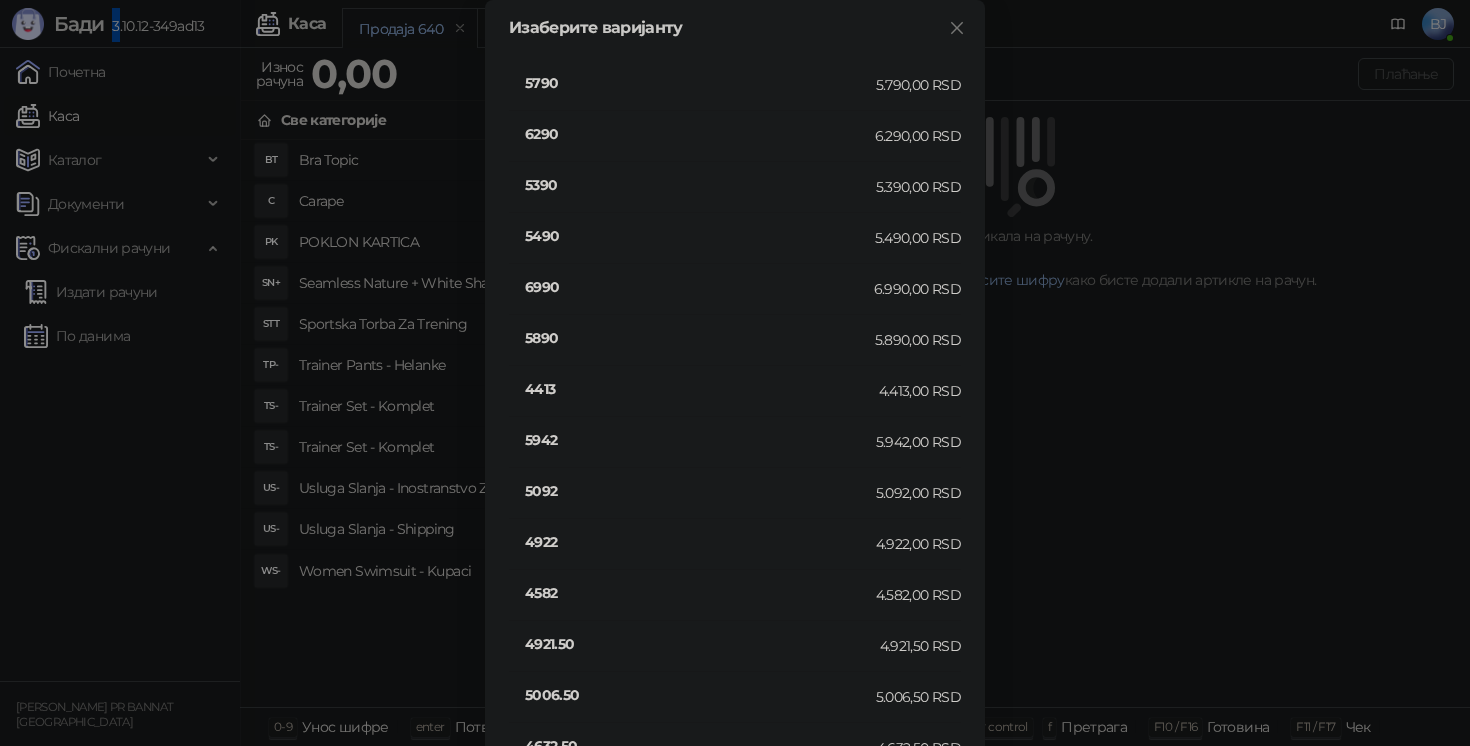 scroll, scrollTop: 2719, scrollLeft: 0, axis: vertical 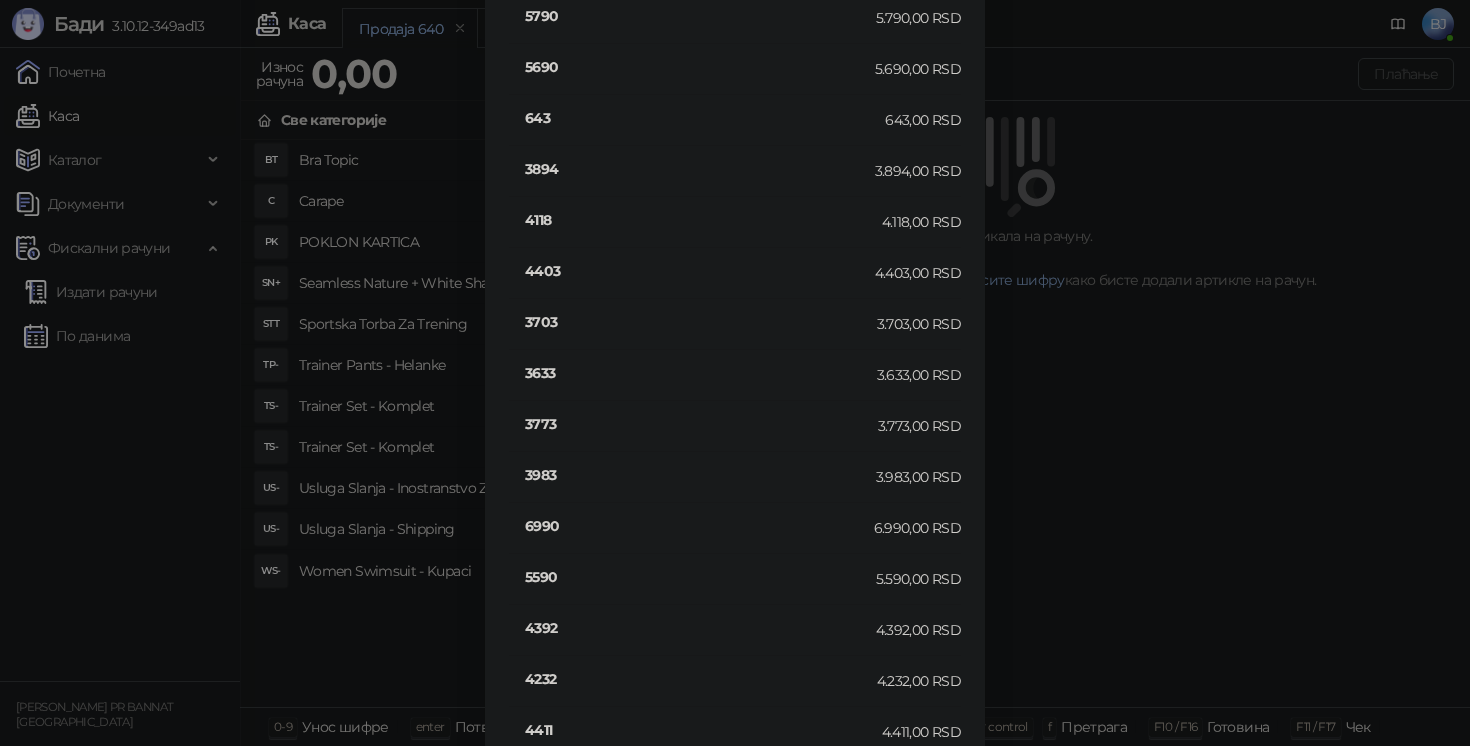click on "3633" at bounding box center [701, 373] 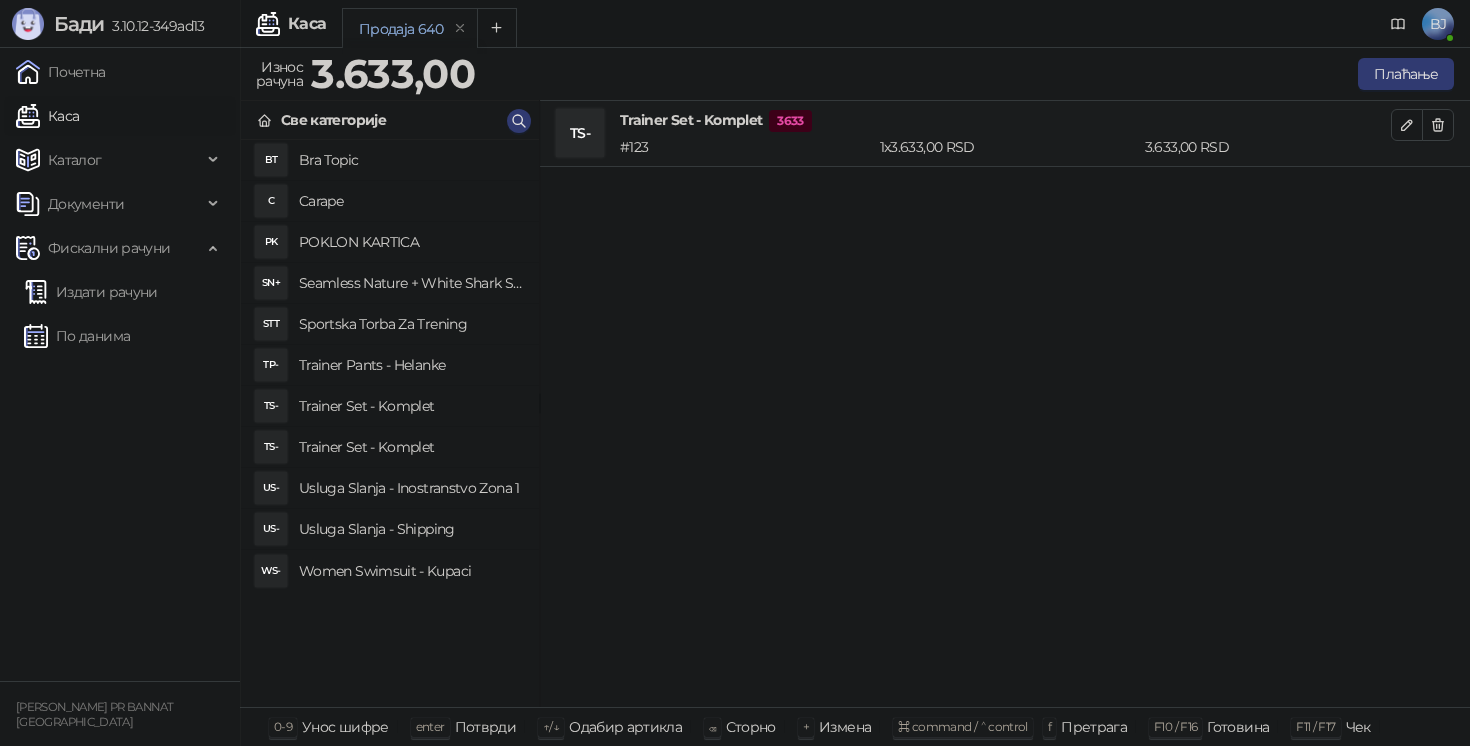 scroll, scrollTop: 0, scrollLeft: 0, axis: both 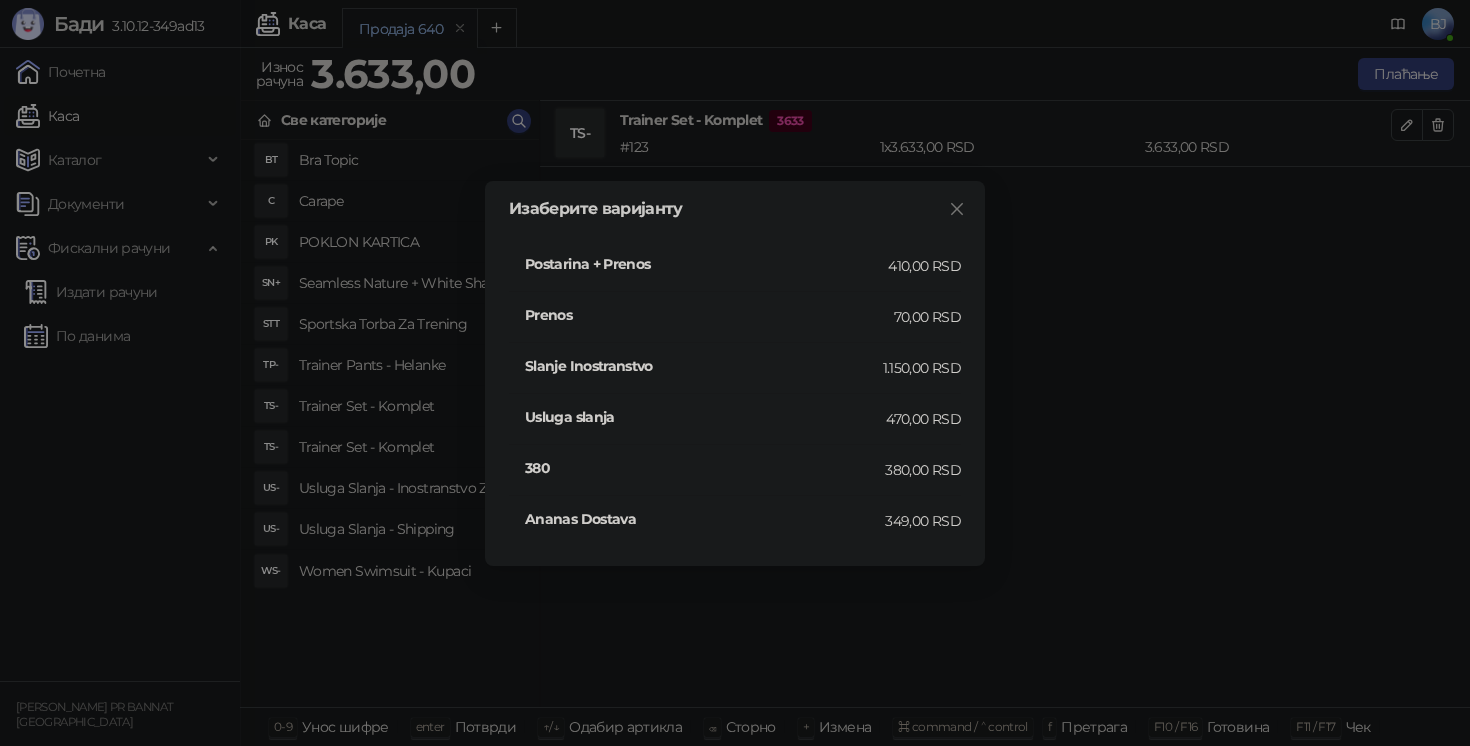 click on "Postarina + Prenos" at bounding box center (706, 264) 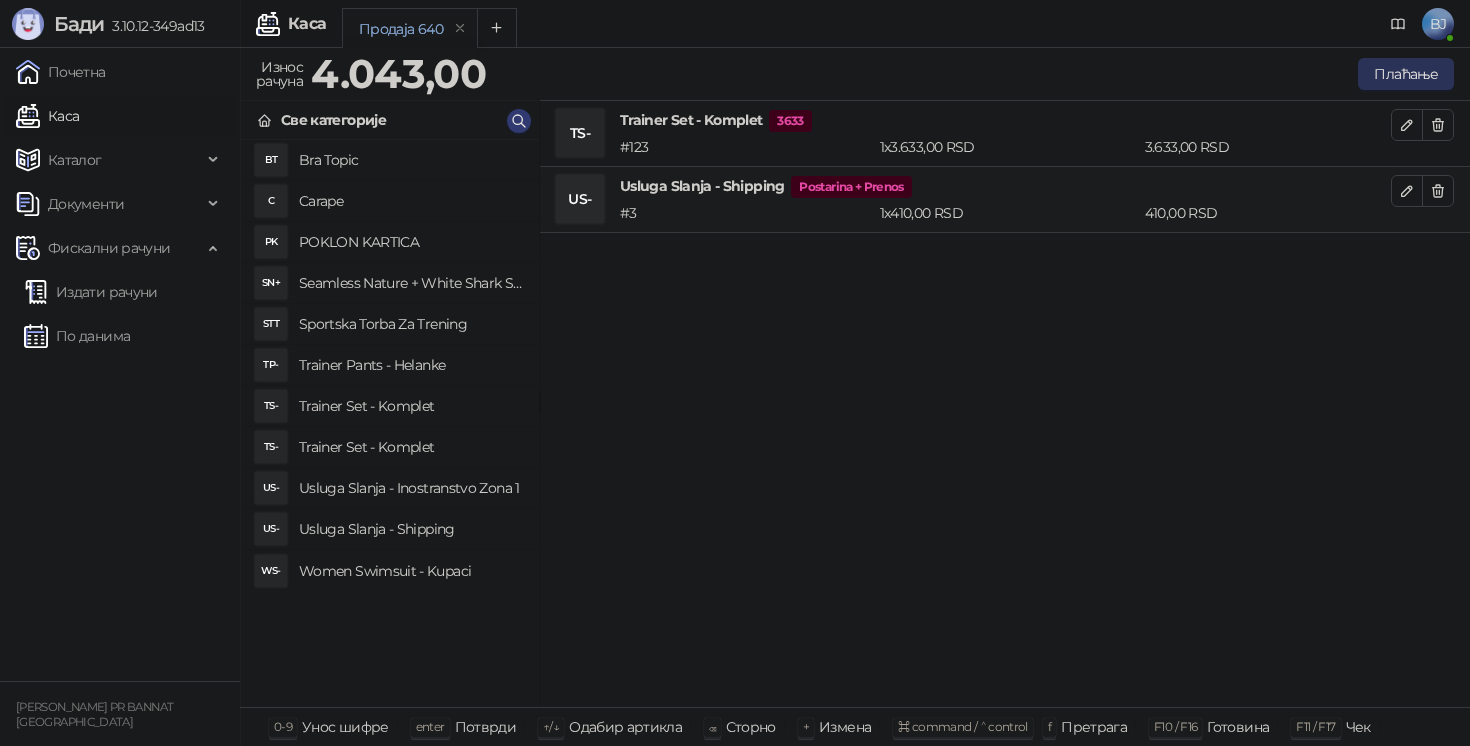 click on "Плаћање" at bounding box center (1406, 74) 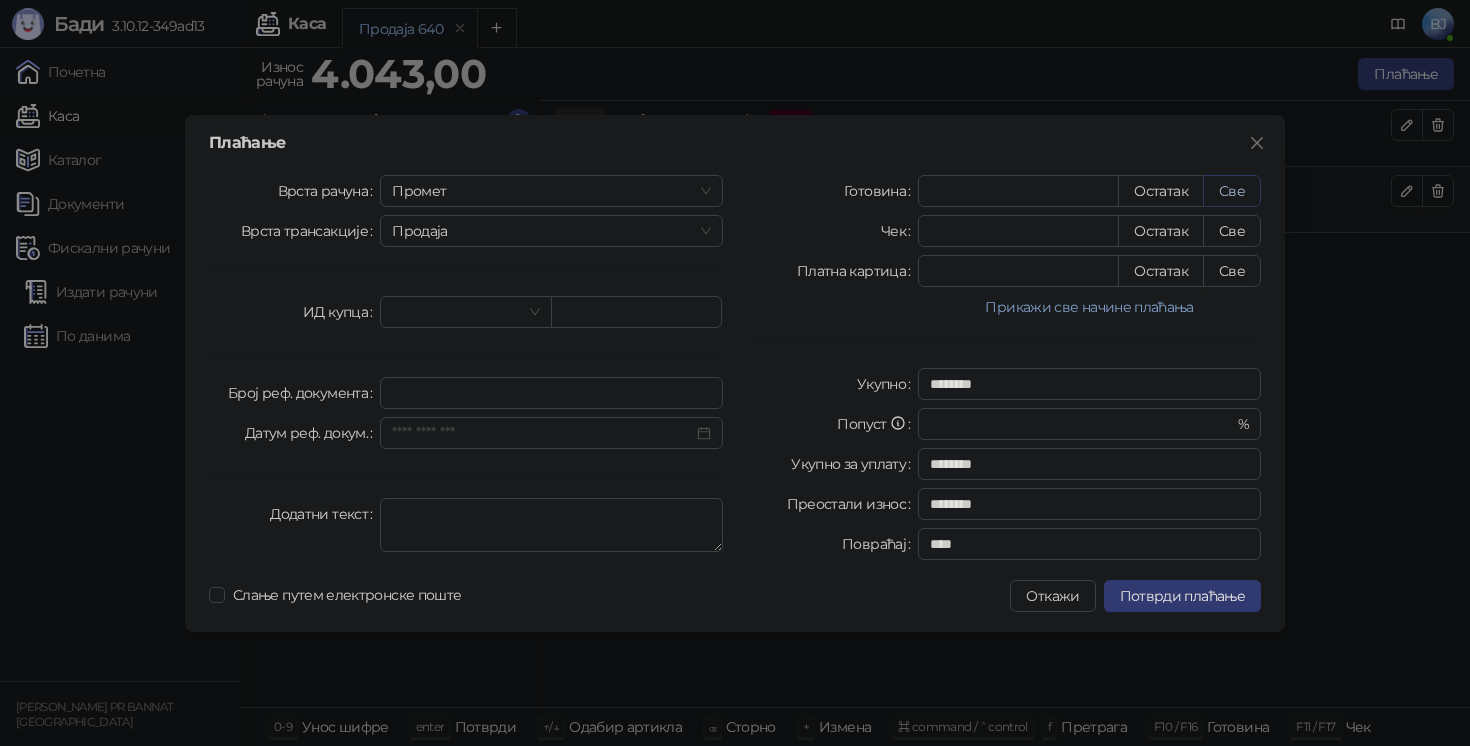 click on "Све" at bounding box center [1232, 191] 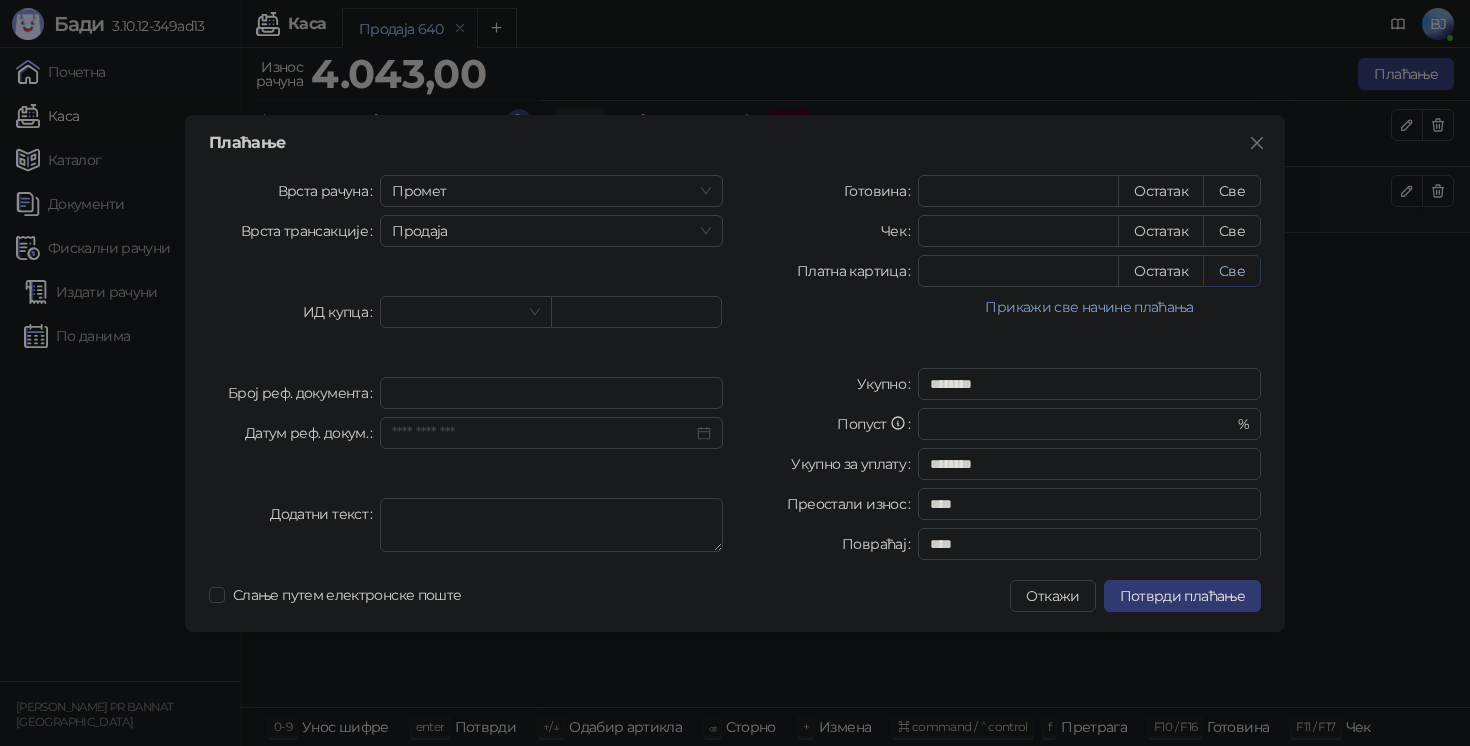 click on "Све" at bounding box center [1232, 271] 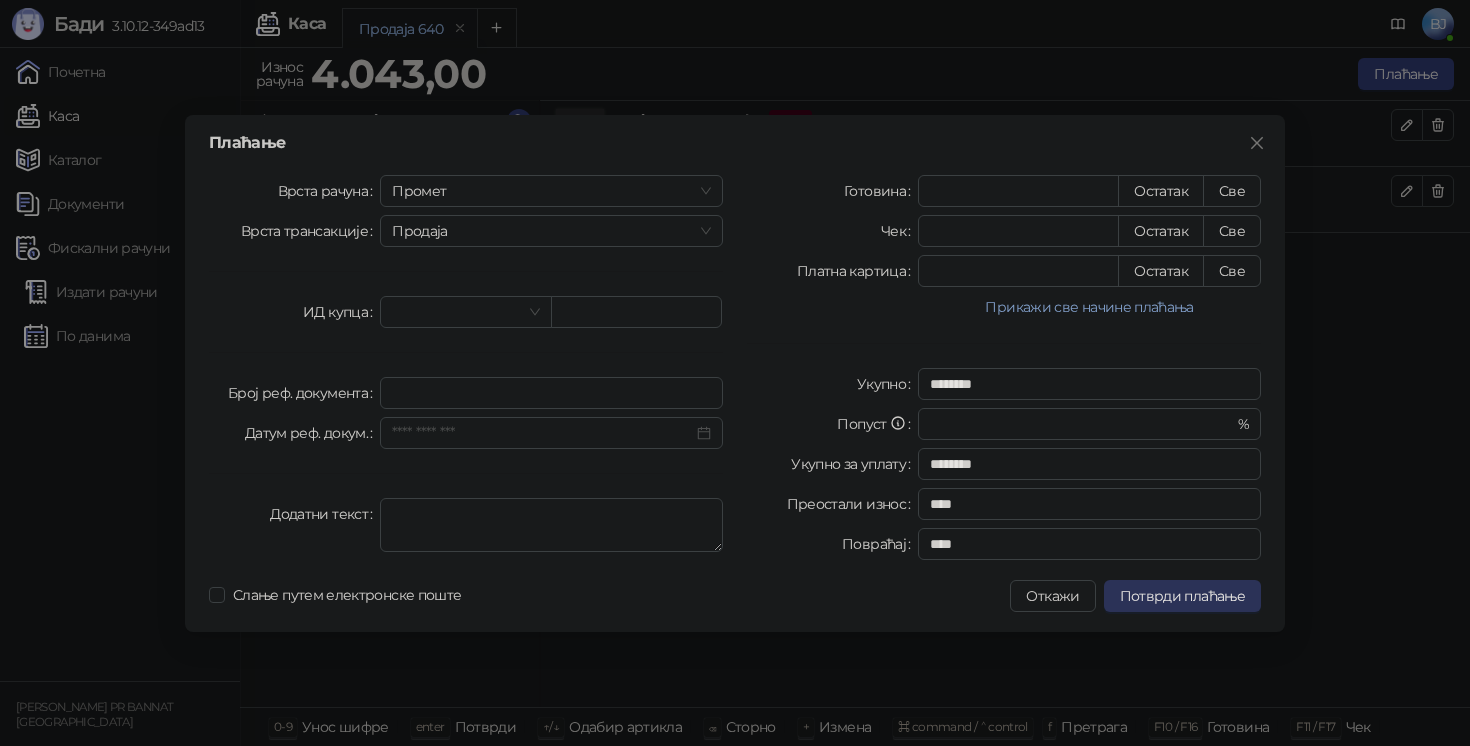 click on "Потврди плаћање" at bounding box center [1182, 596] 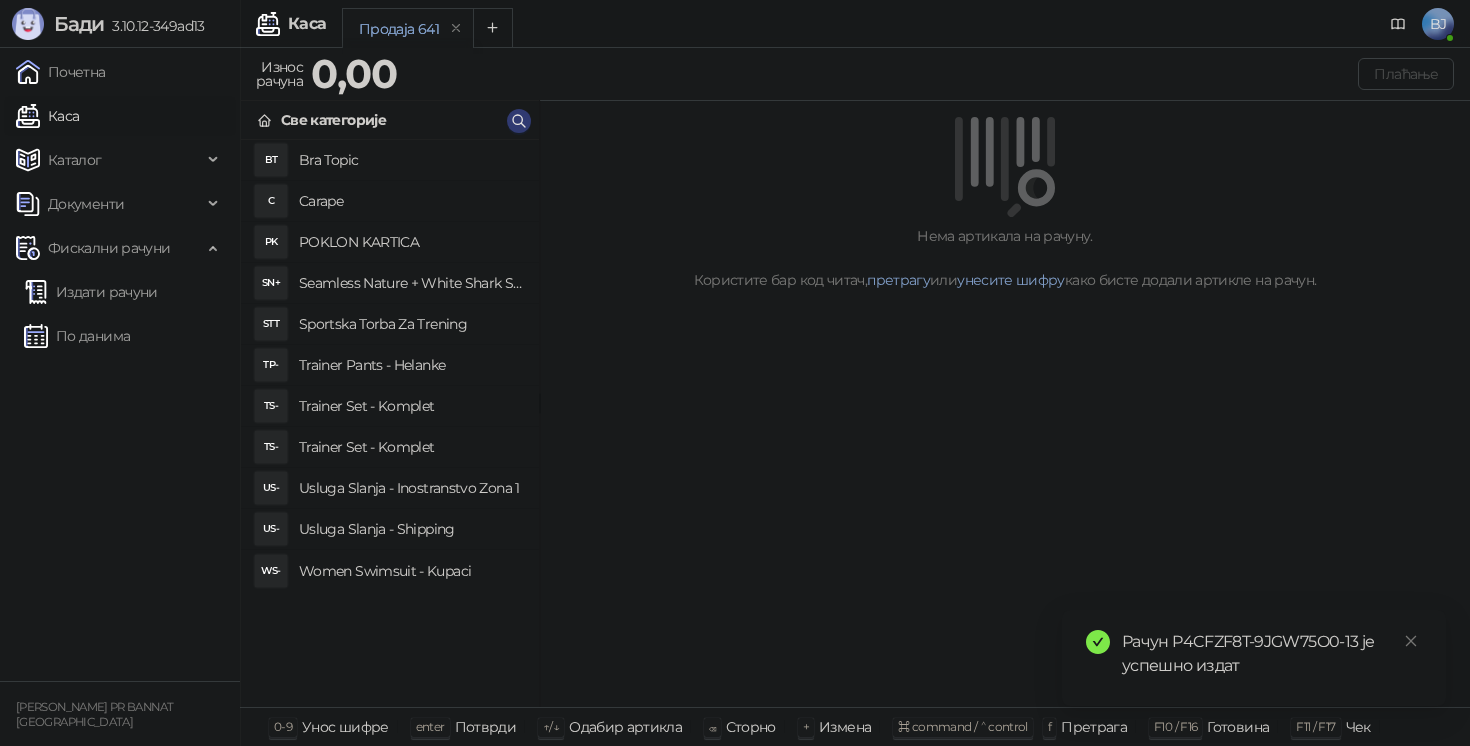 click on "Рачун P4CFZF8T-9JGW75O0-13 је успешно издат" at bounding box center [1272, 654] 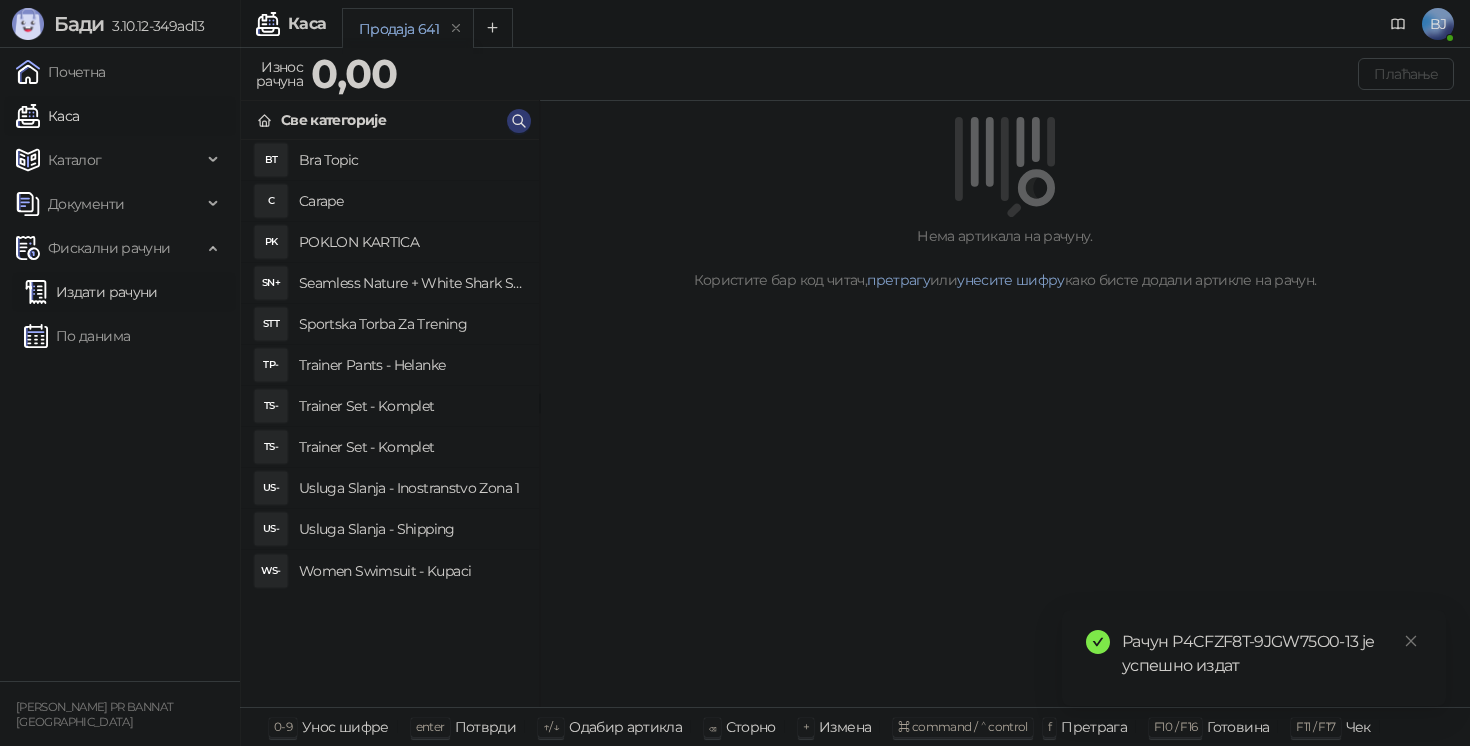 click on "Издати рачуни" at bounding box center (91, 292) 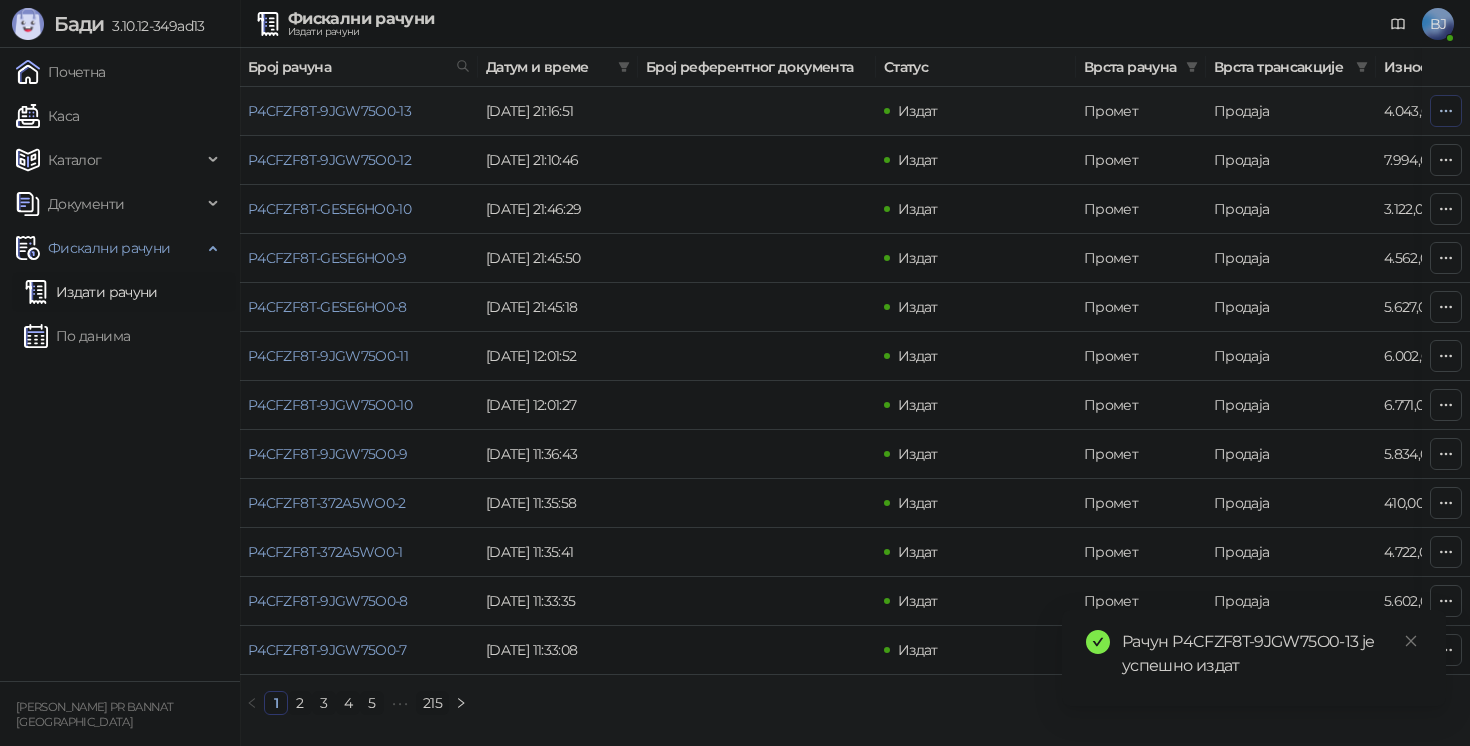 click at bounding box center [1446, 111] 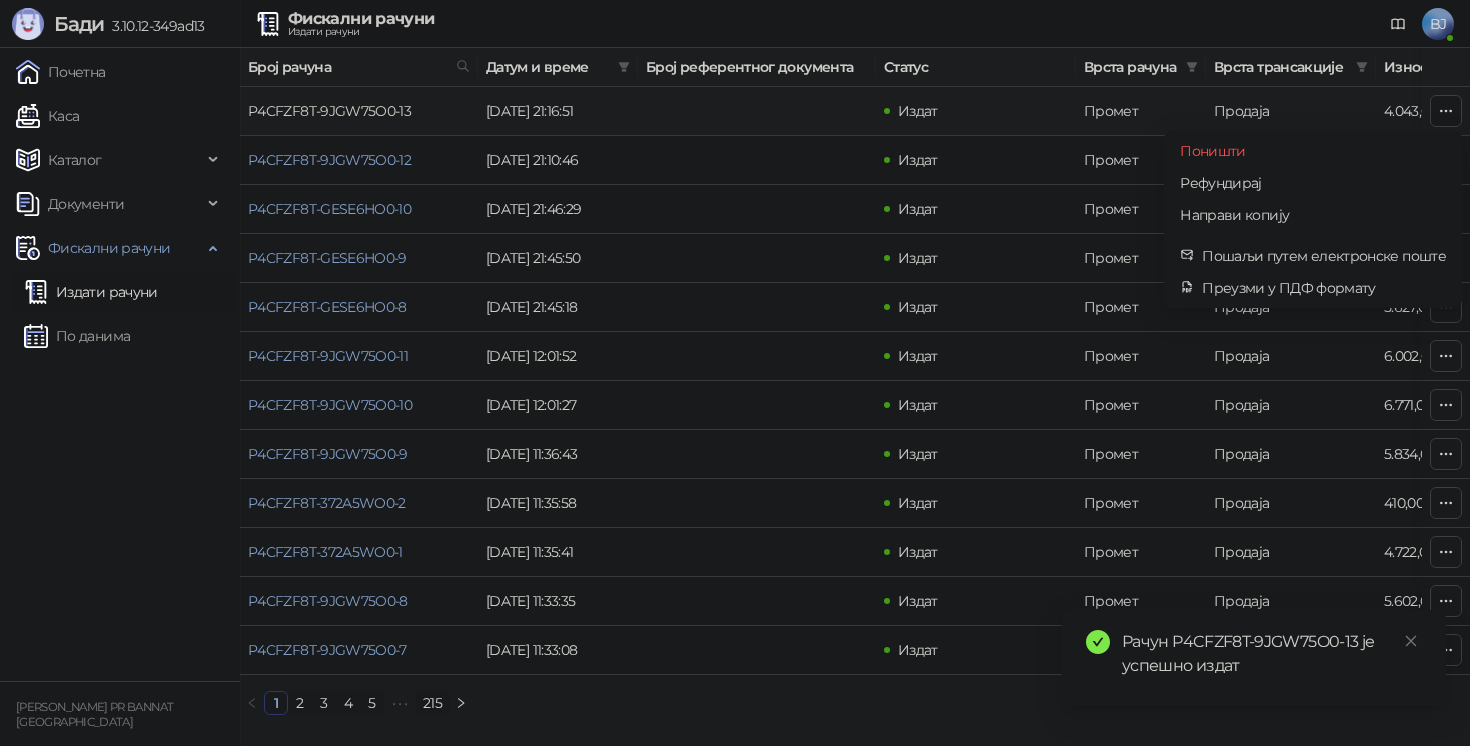 click on "P4CFZF8T-9JGW75O0-13" at bounding box center [329, 111] 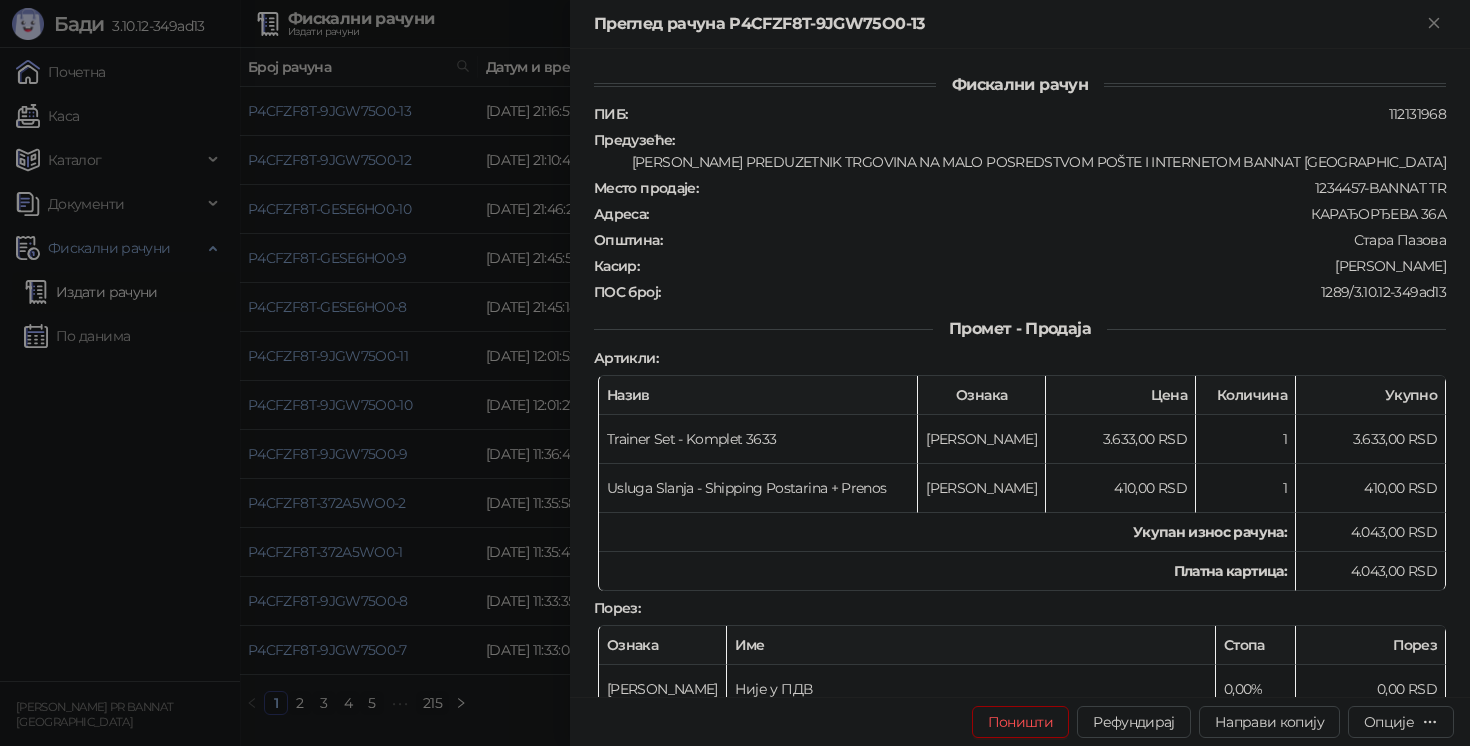 click at bounding box center [735, 373] 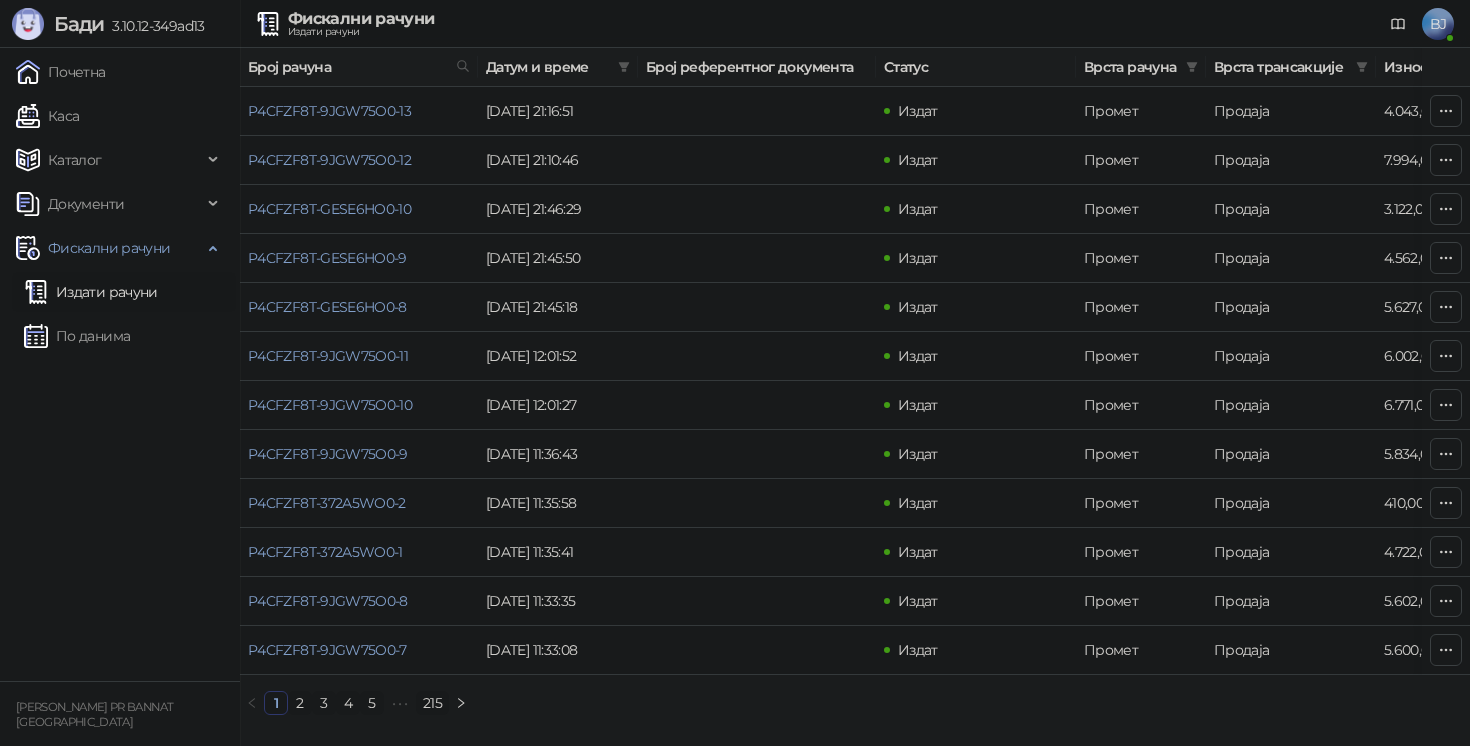 scroll, scrollTop: 0, scrollLeft: 0, axis: both 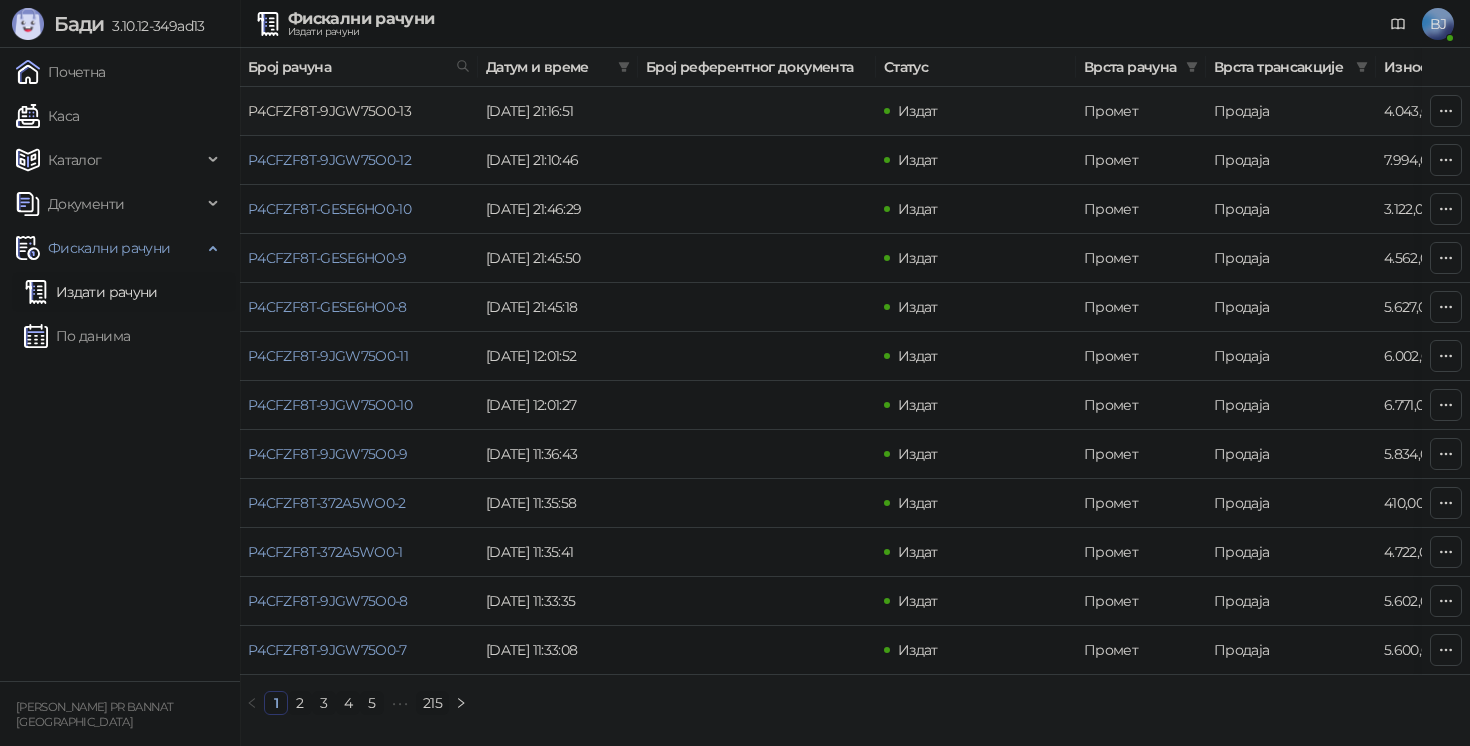 click on "P4CFZF8T-9JGW75O0-13" at bounding box center (329, 111) 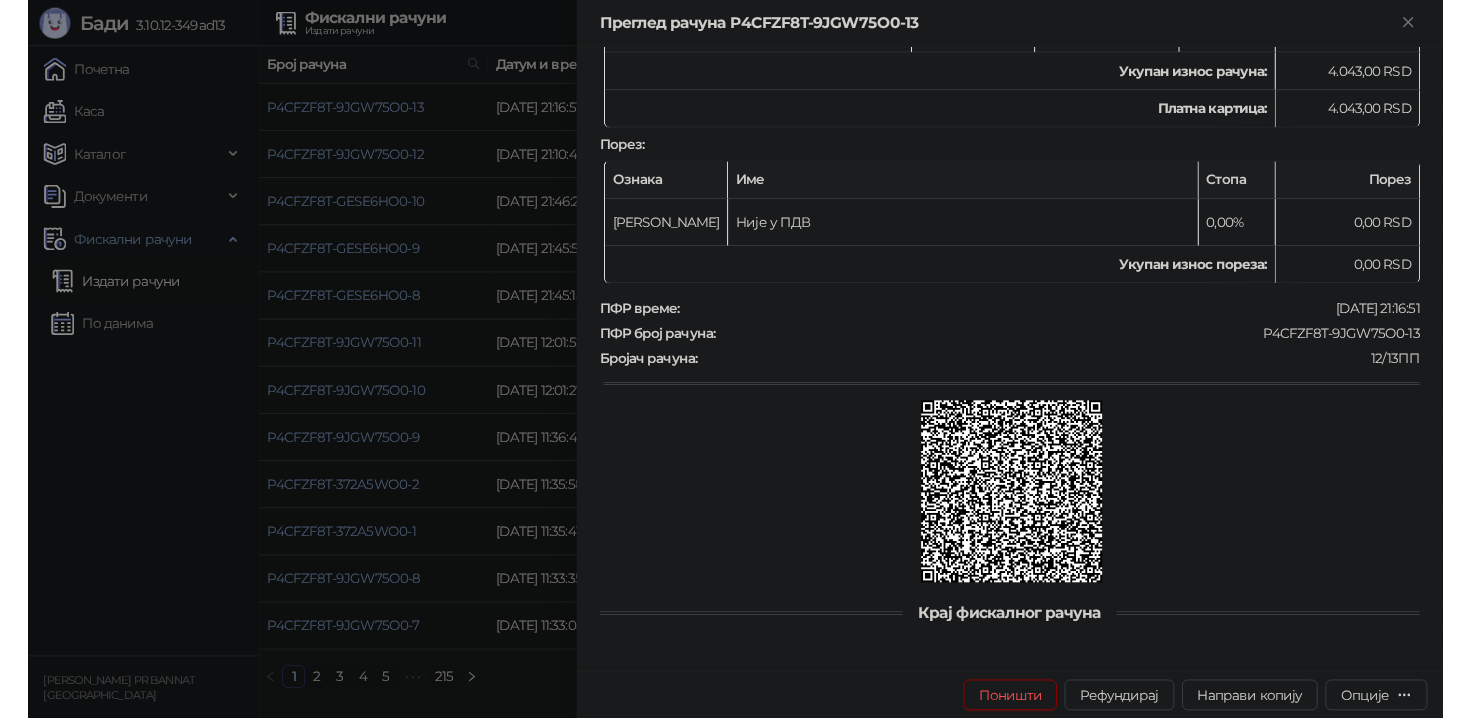 scroll, scrollTop: 458, scrollLeft: 0, axis: vertical 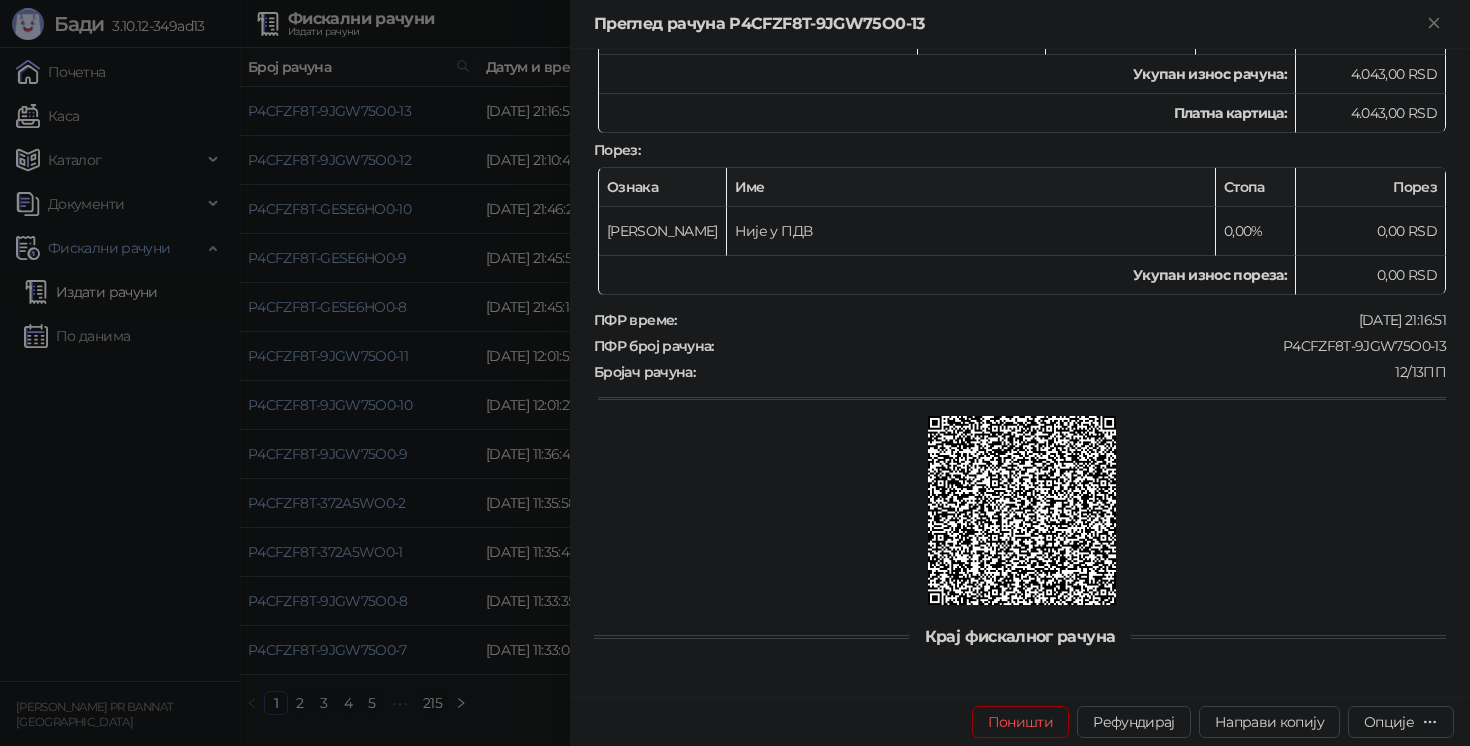 click at bounding box center (1022, 510) 